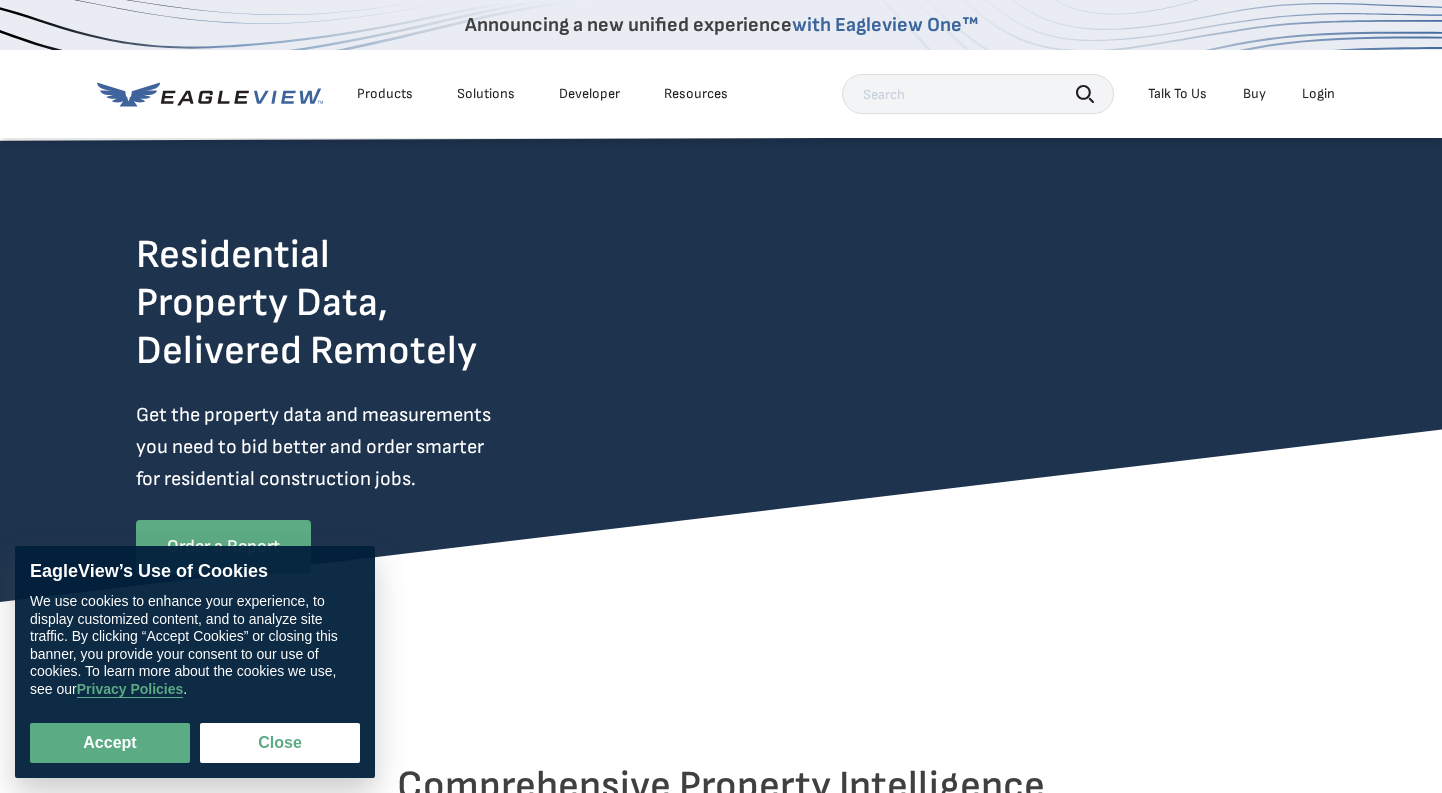 scroll, scrollTop: 0, scrollLeft: 0, axis: both 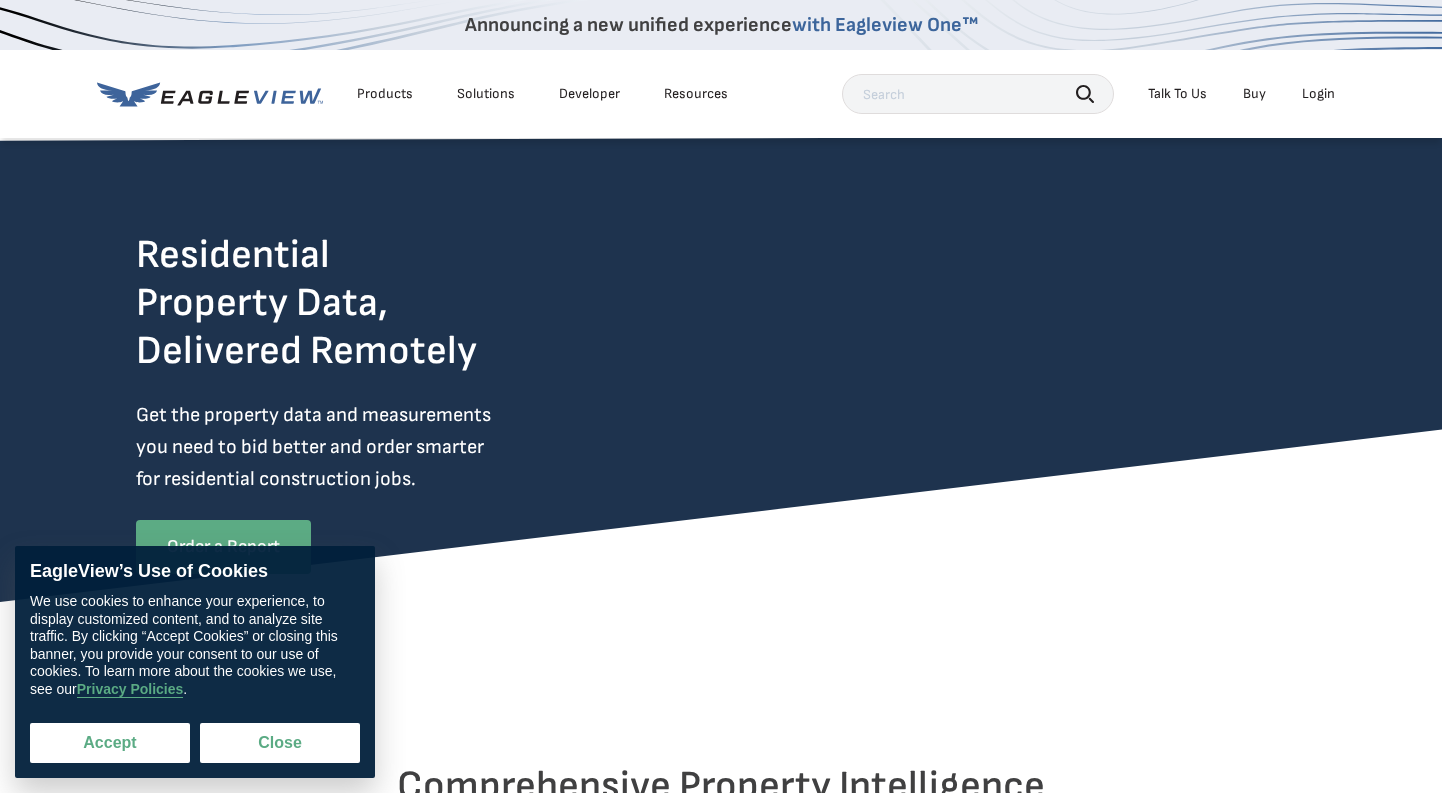 click on "Accept" at bounding box center [110, 743] 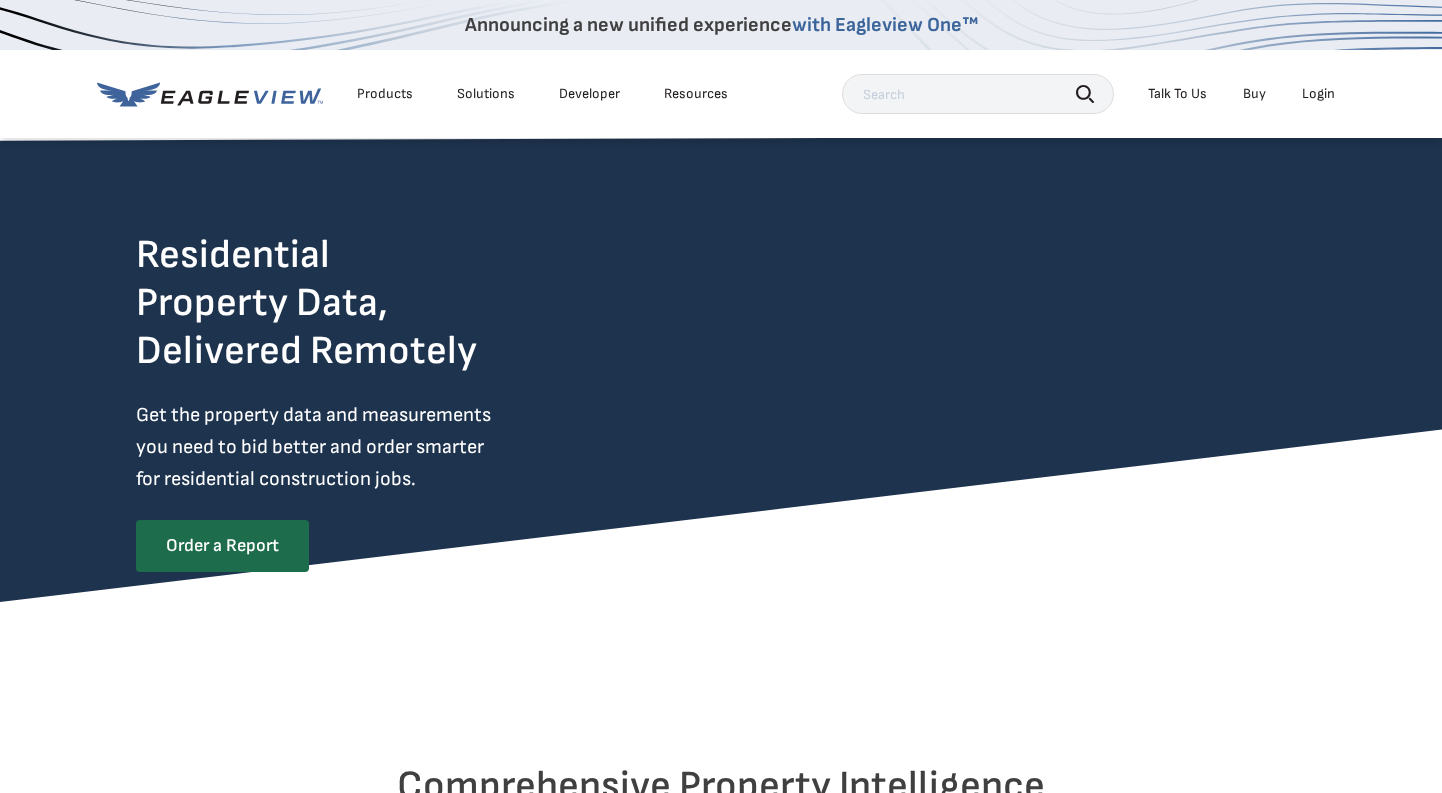 click on "Order a Report" at bounding box center (222, 546) 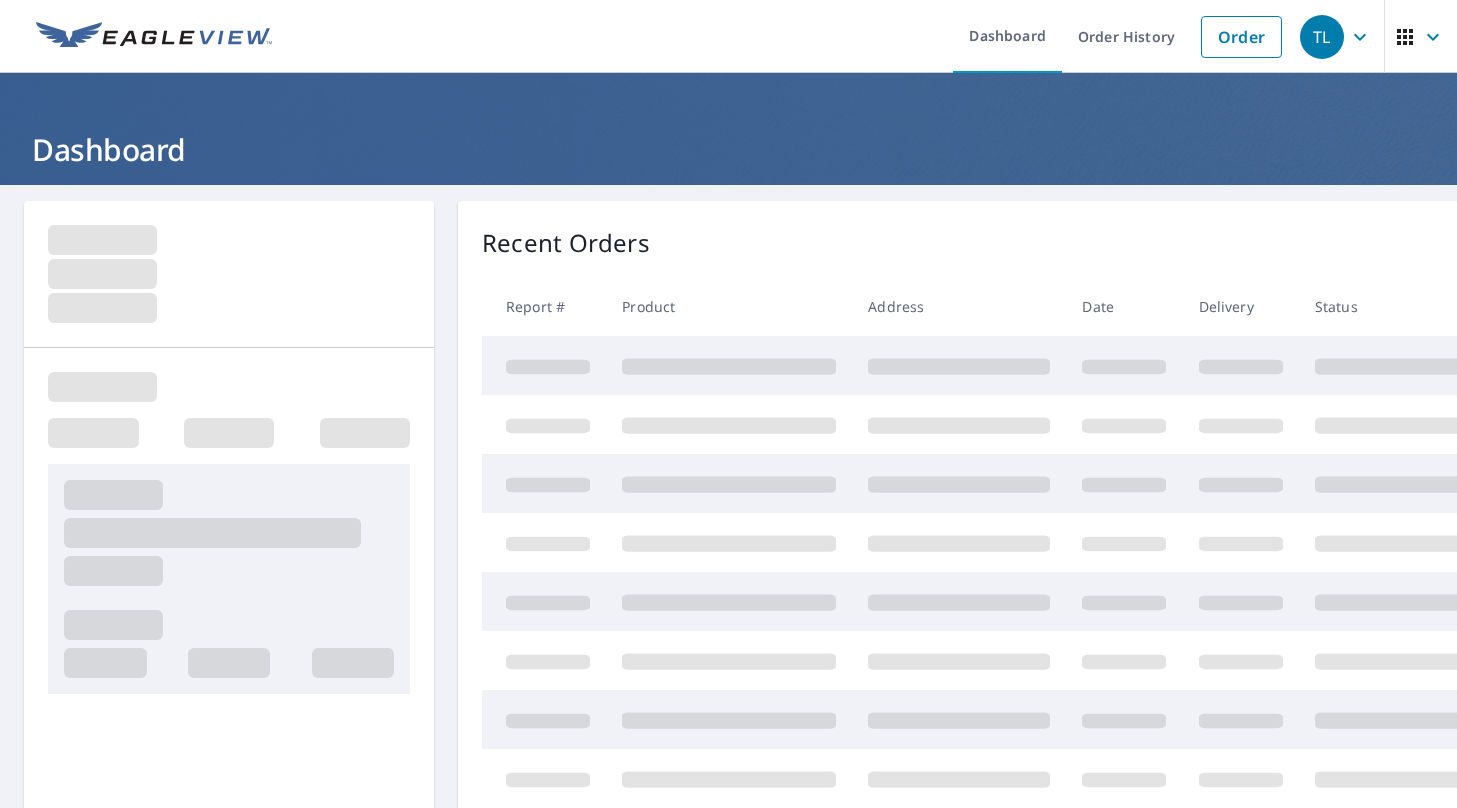 scroll, scrollTop: 0, scrollLeft: 0, axis: both 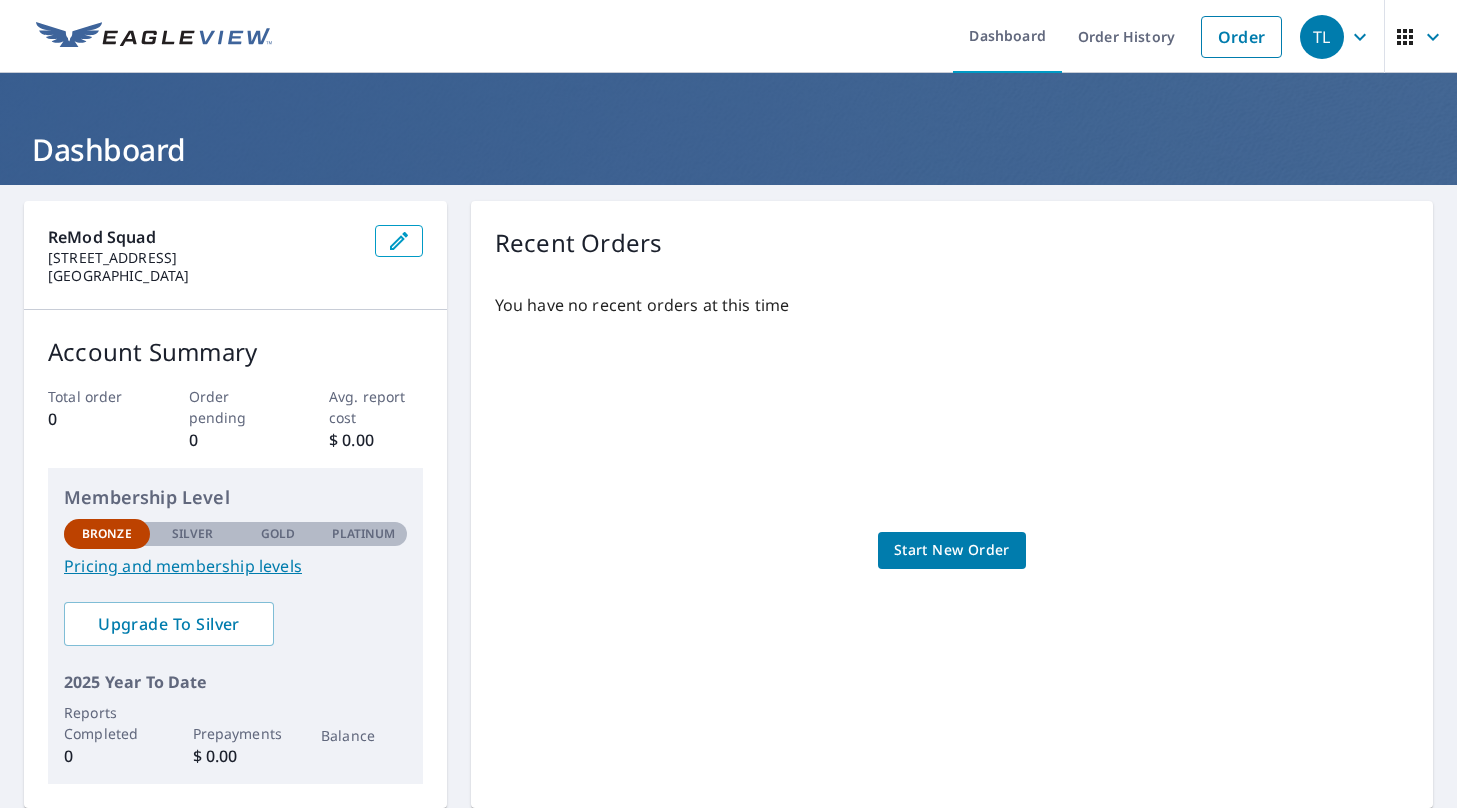 click on "Start New Order" at bounding box center (952, 550) 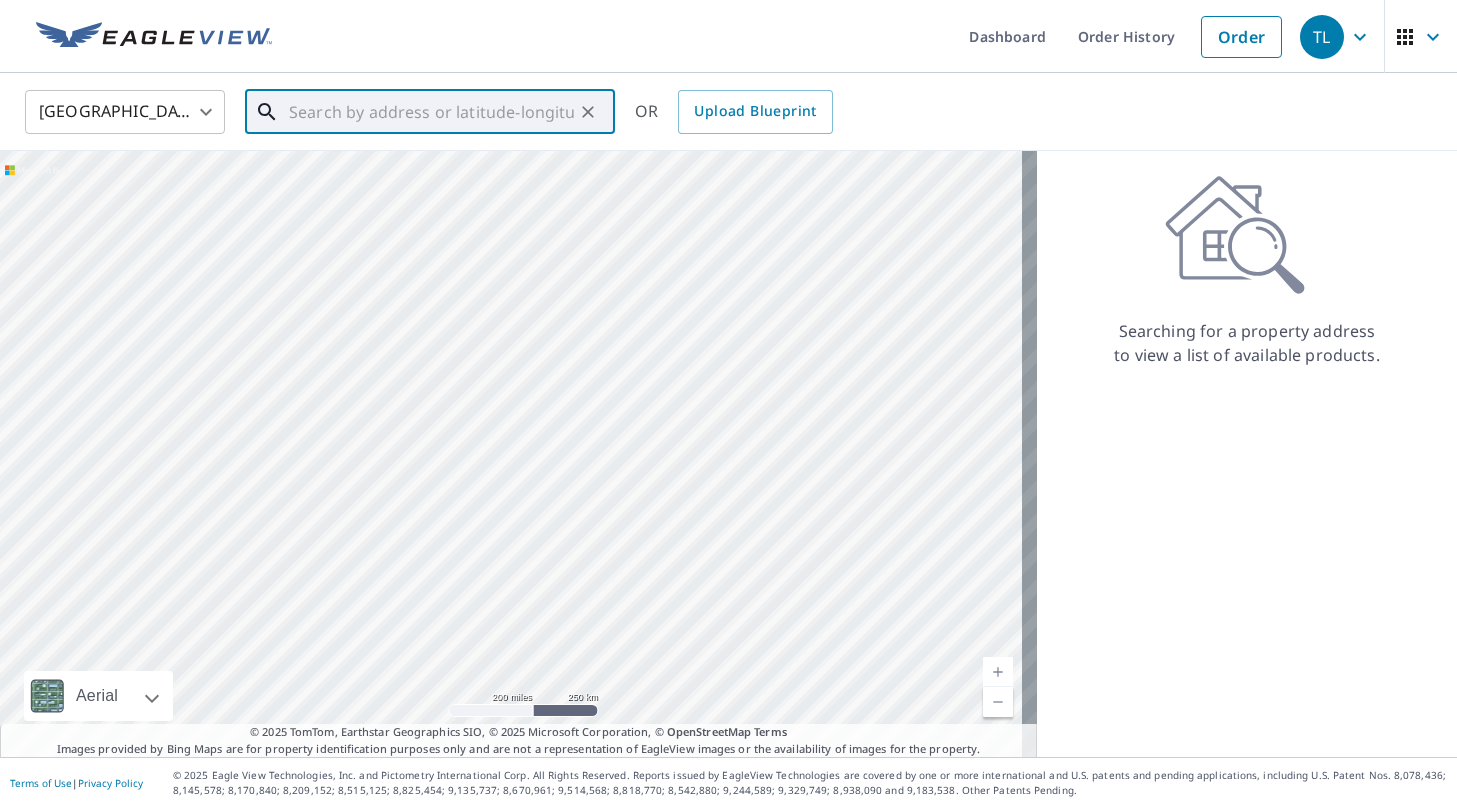 click at bounding box center (431, 112) 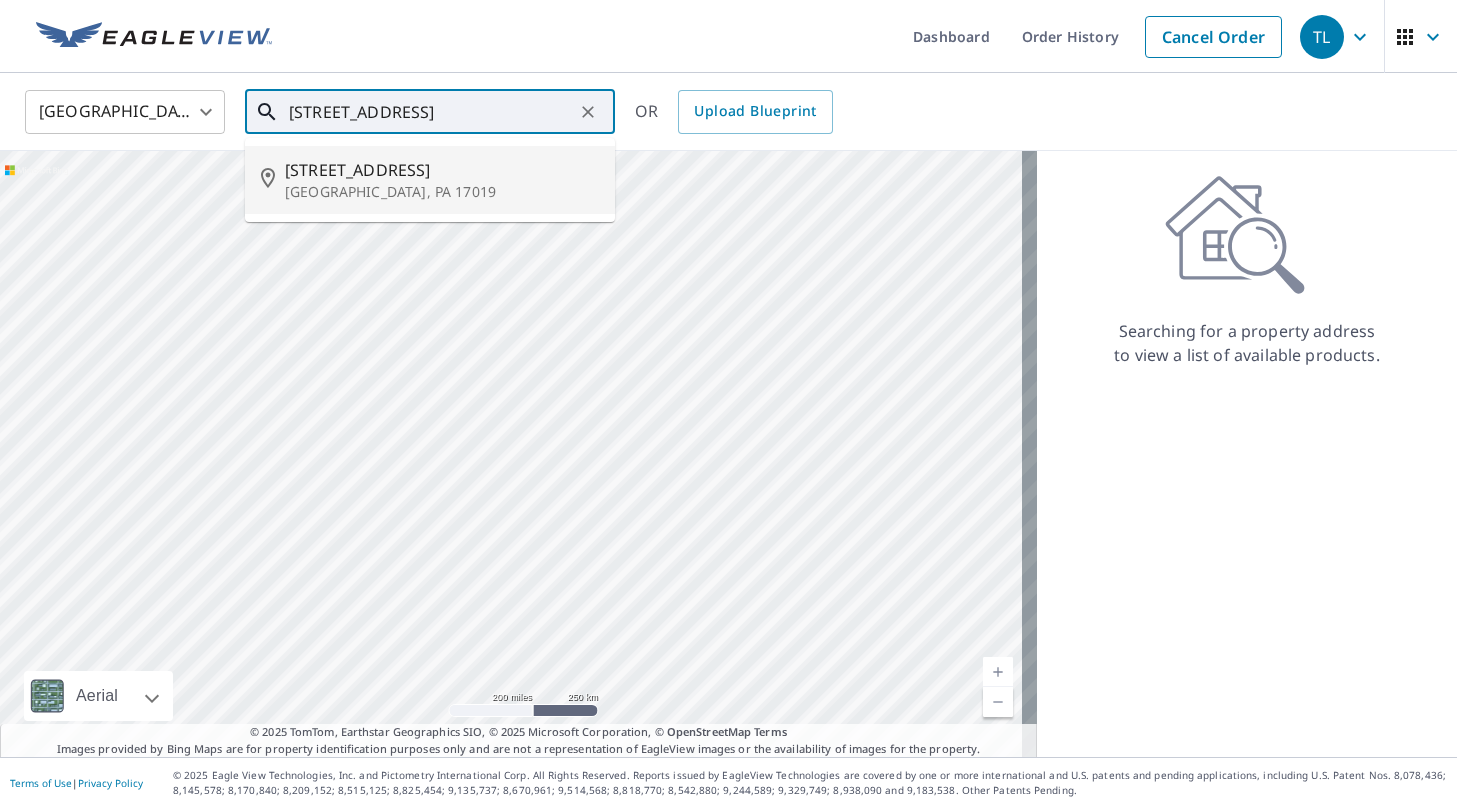 click on "[STREET_ADDRESS]" at bounding box center (442, 170) 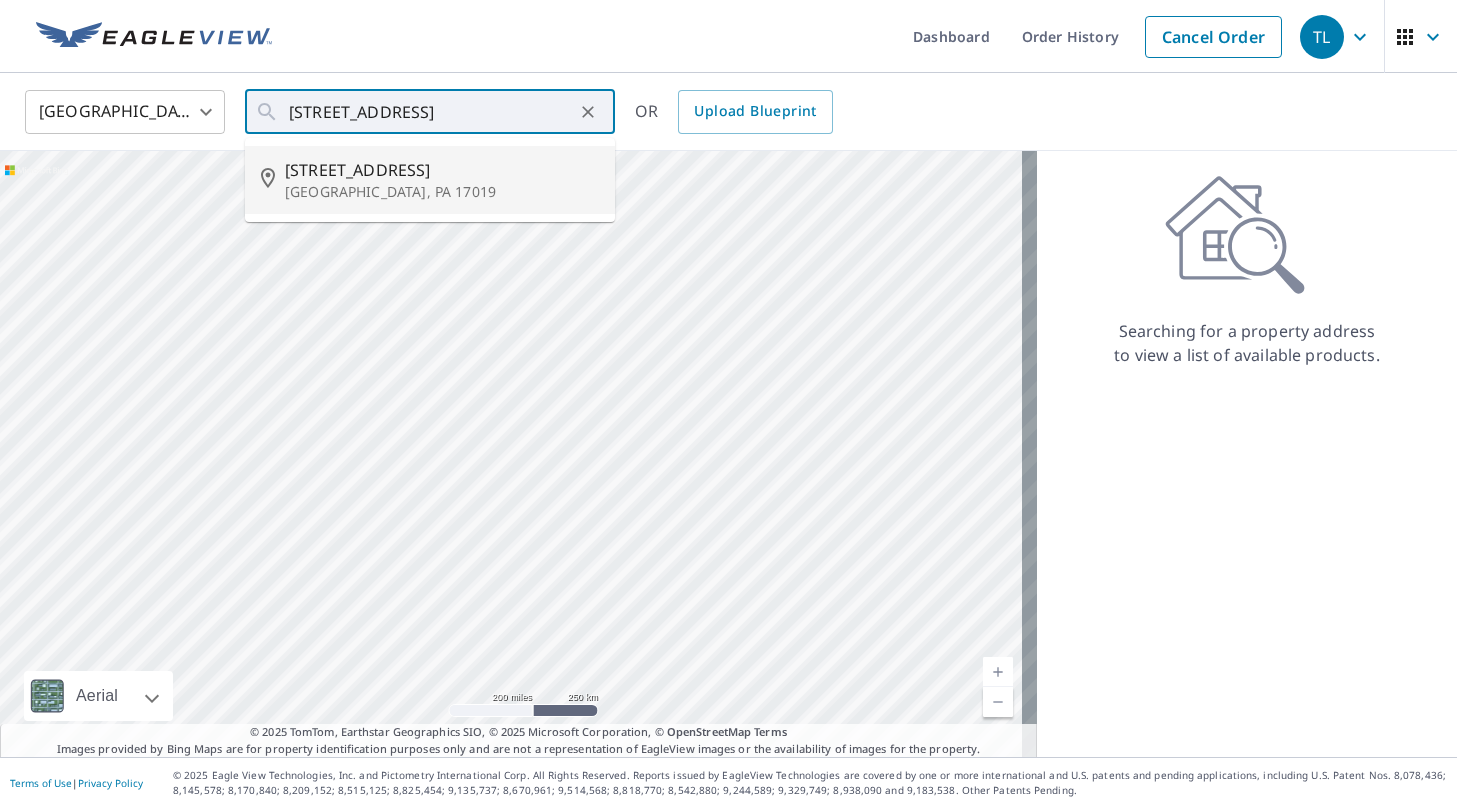 type on "[STREET_ADDRESS]" 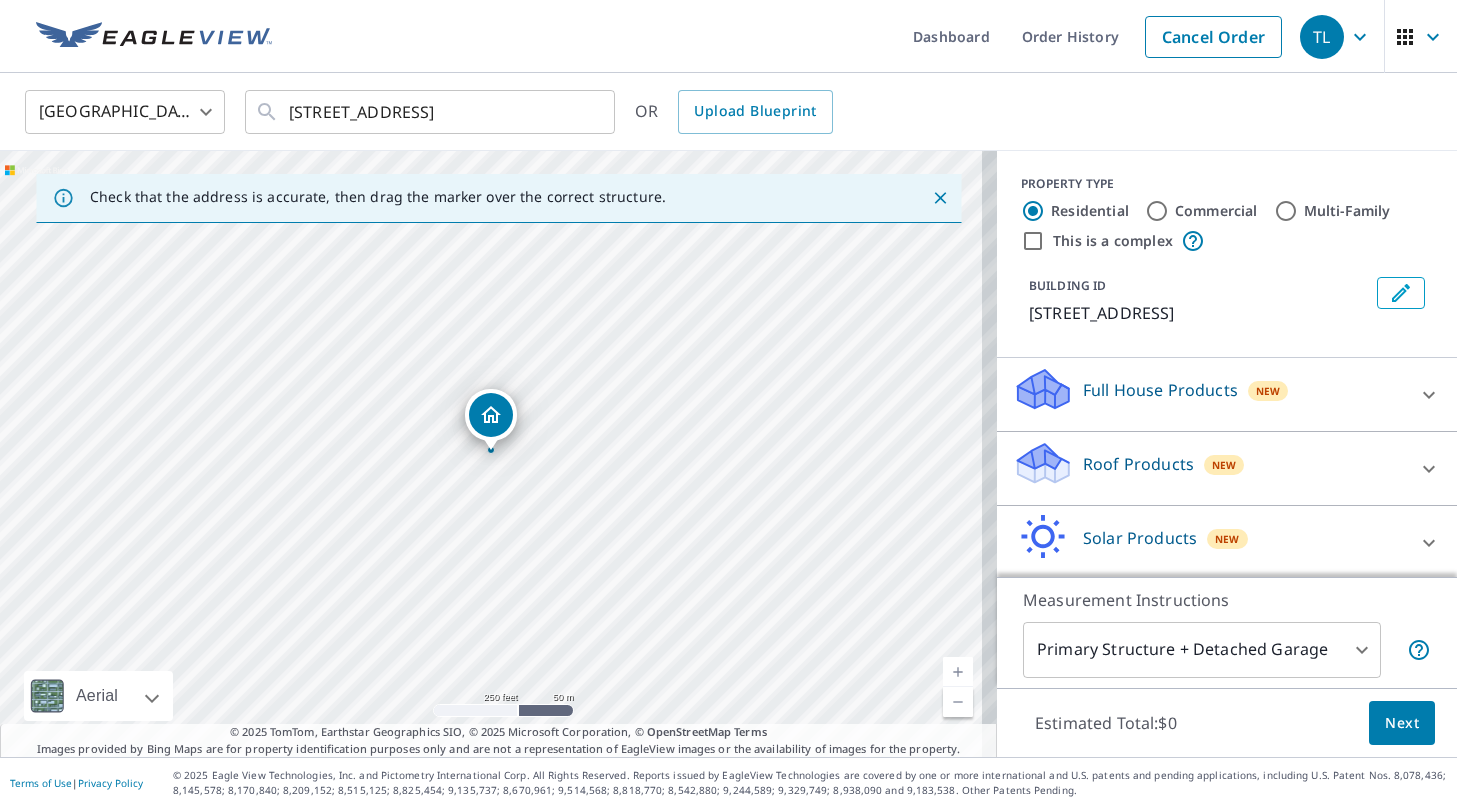 scroll, scrollTop: 77, scrollLeft: 0, axis: vertical 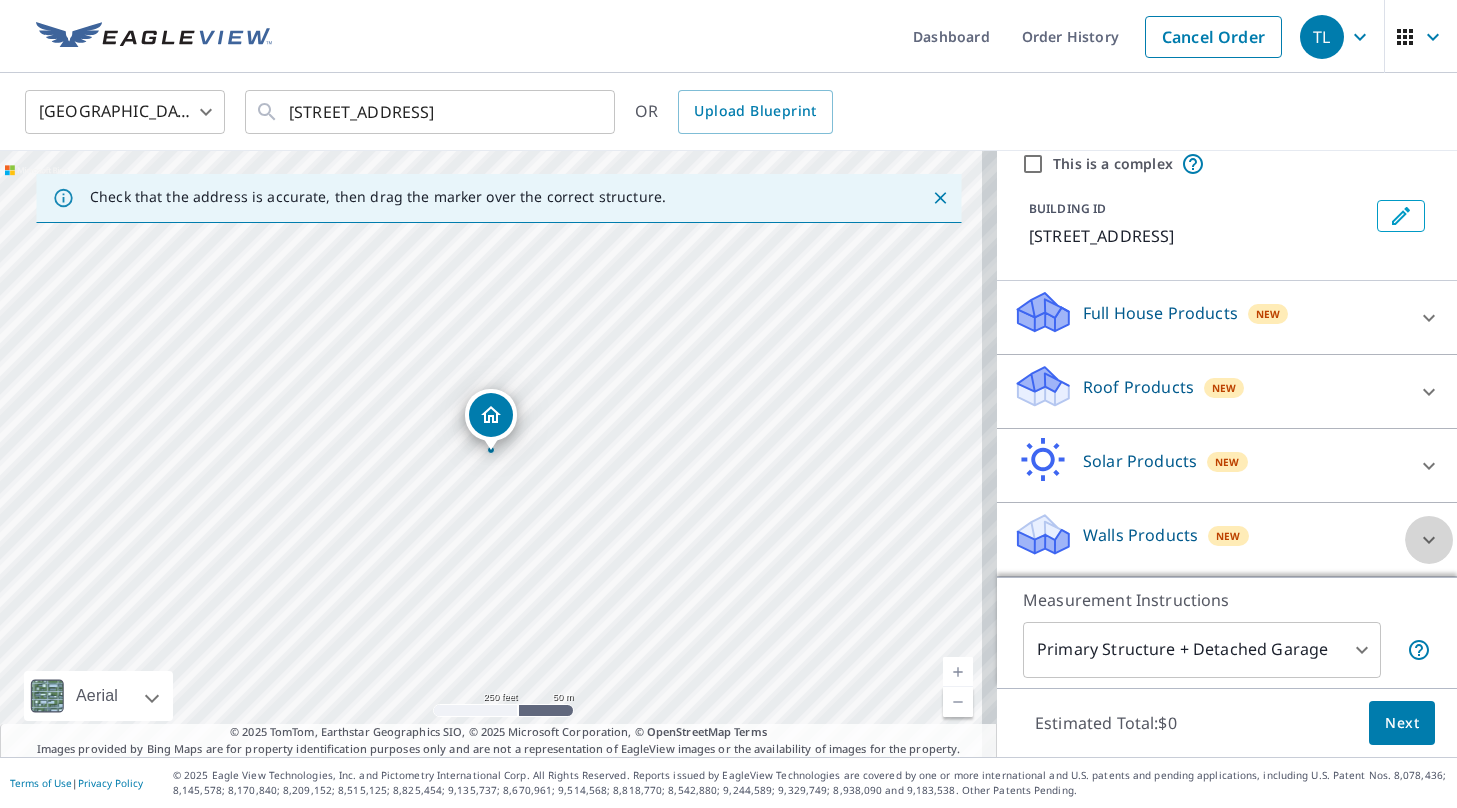 click 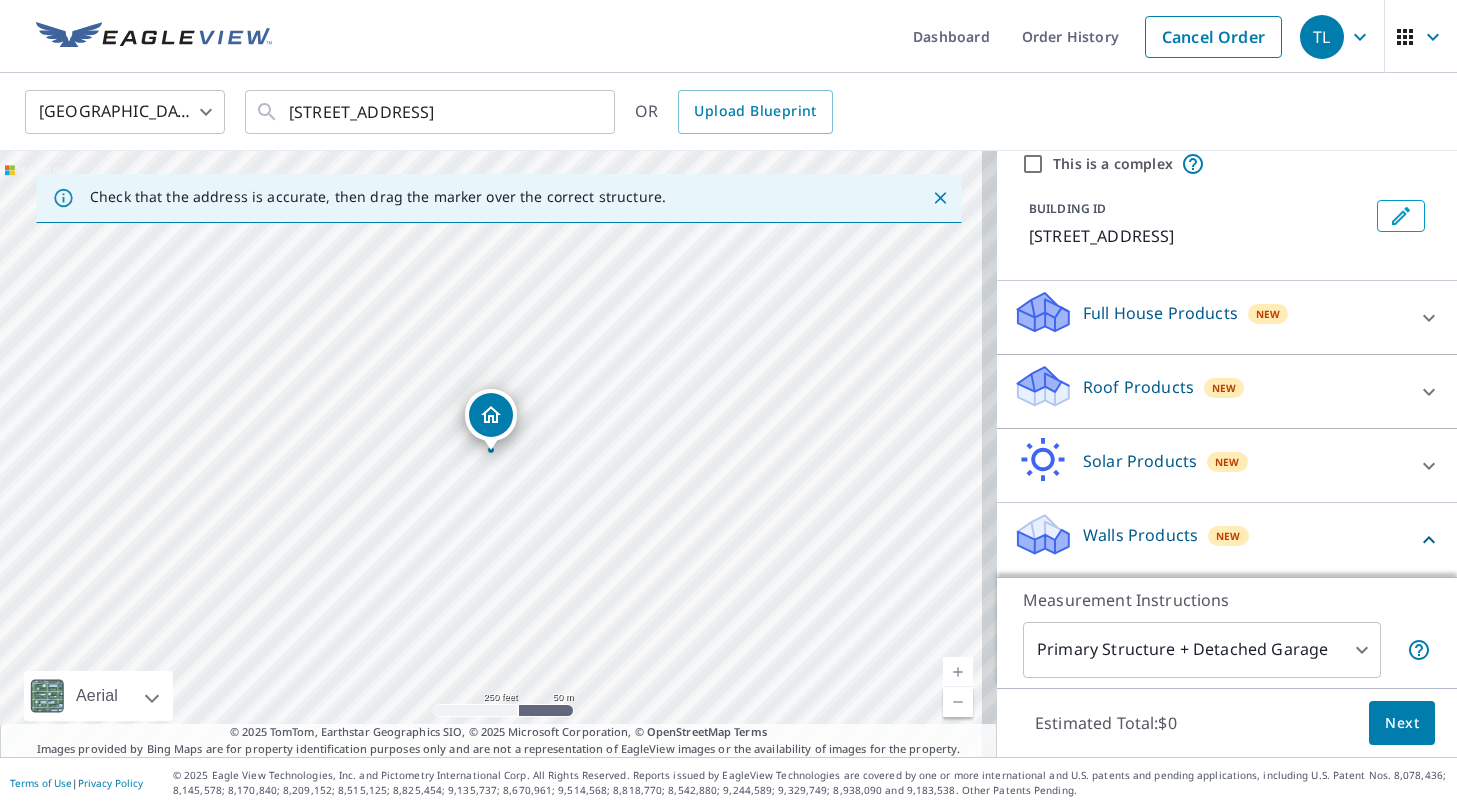 click on "New" at bounding box center (1228, 536) 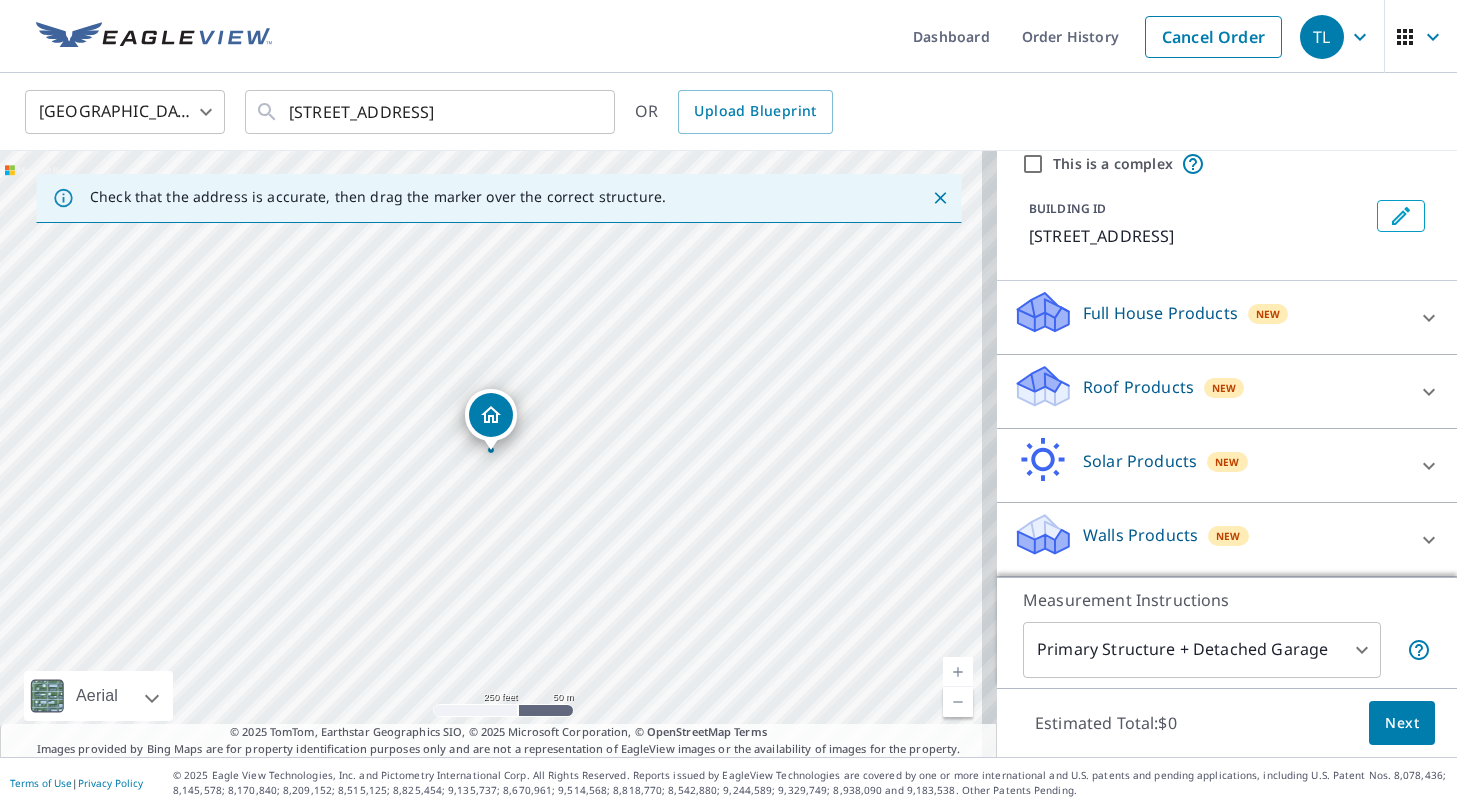 click on "New" at bounding box center (1228, 536) 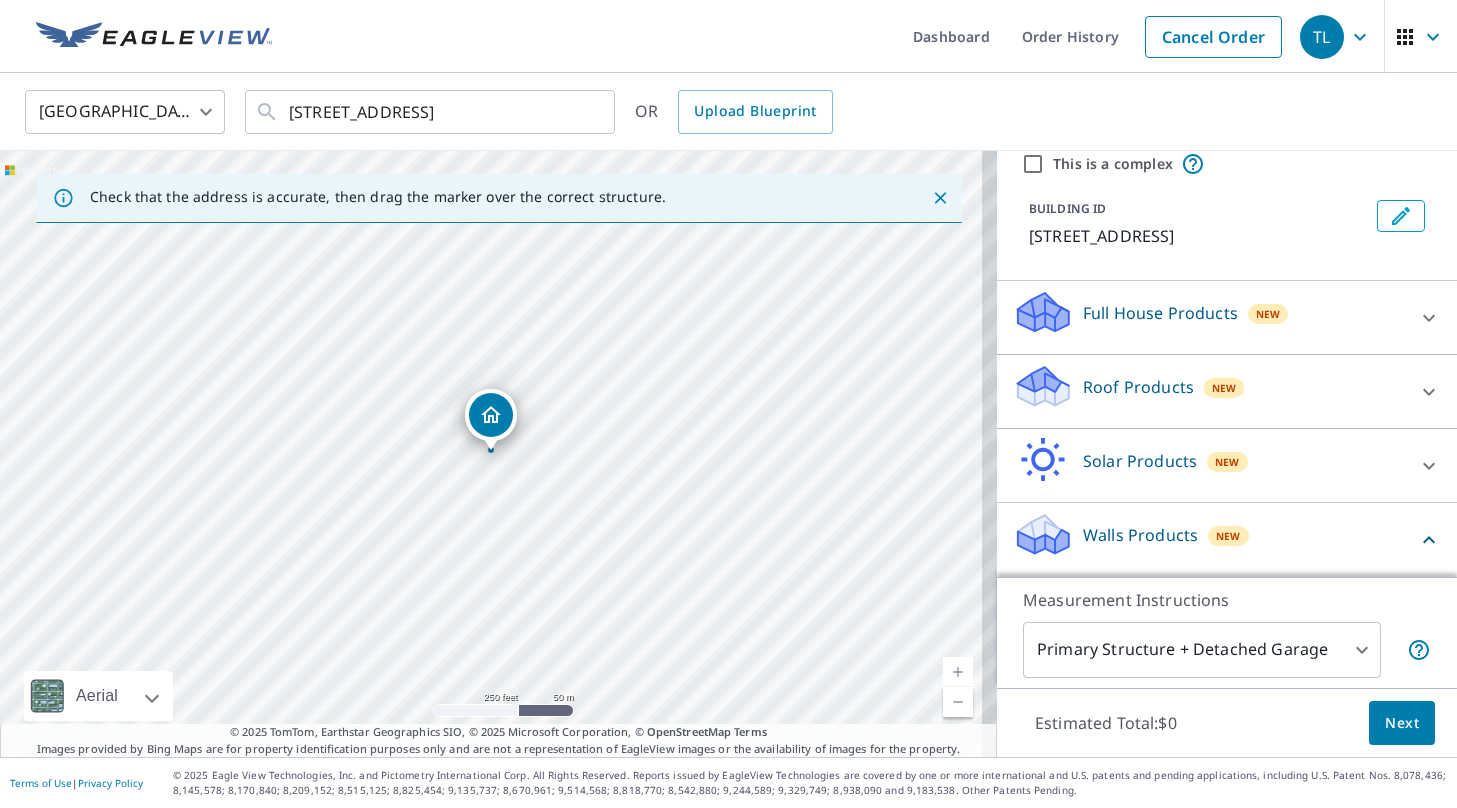 scroll, scrollTop: 190, scrollLeft: 0, axis: vertical 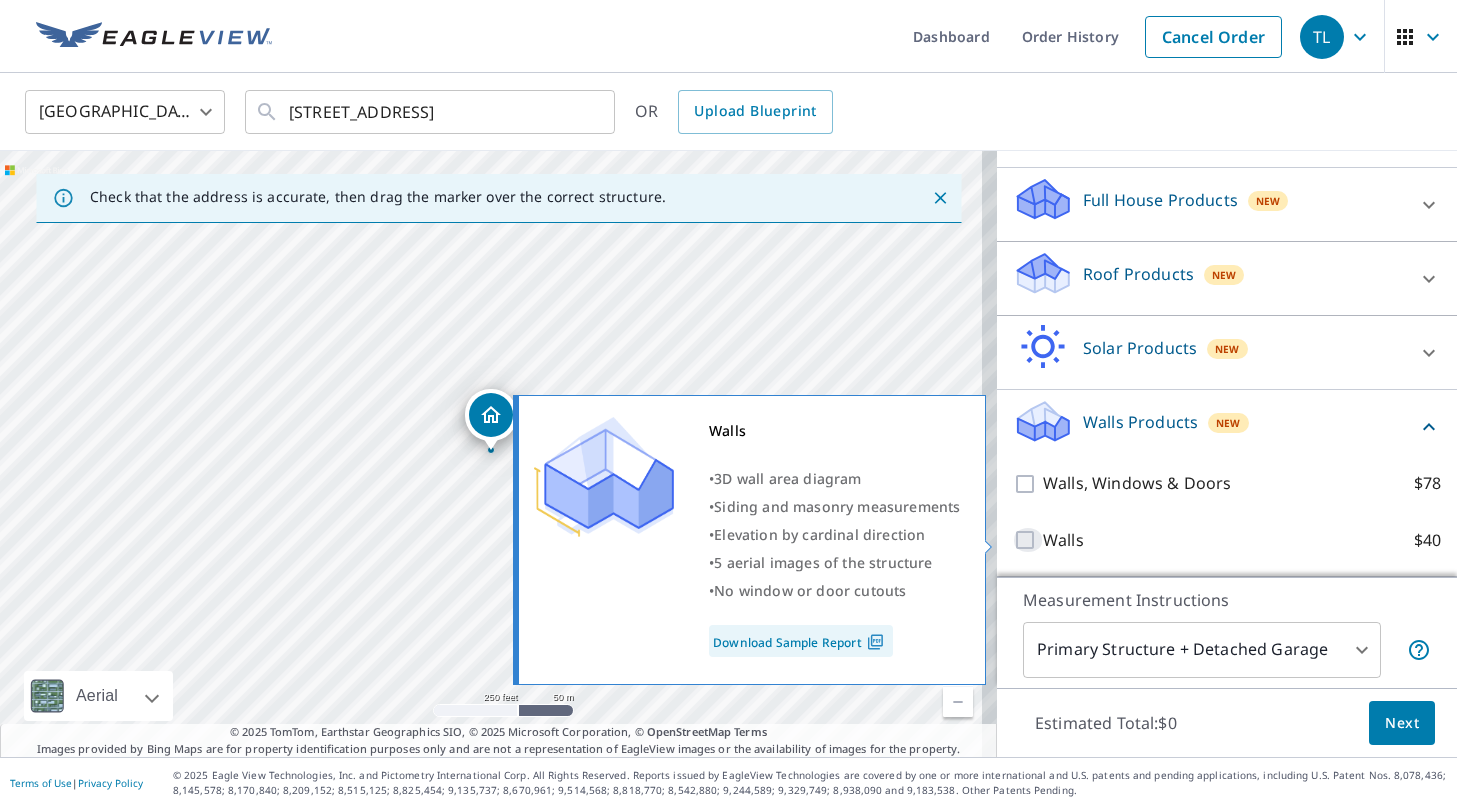 click on "Walls $40" at bounding box center [1028, 540] 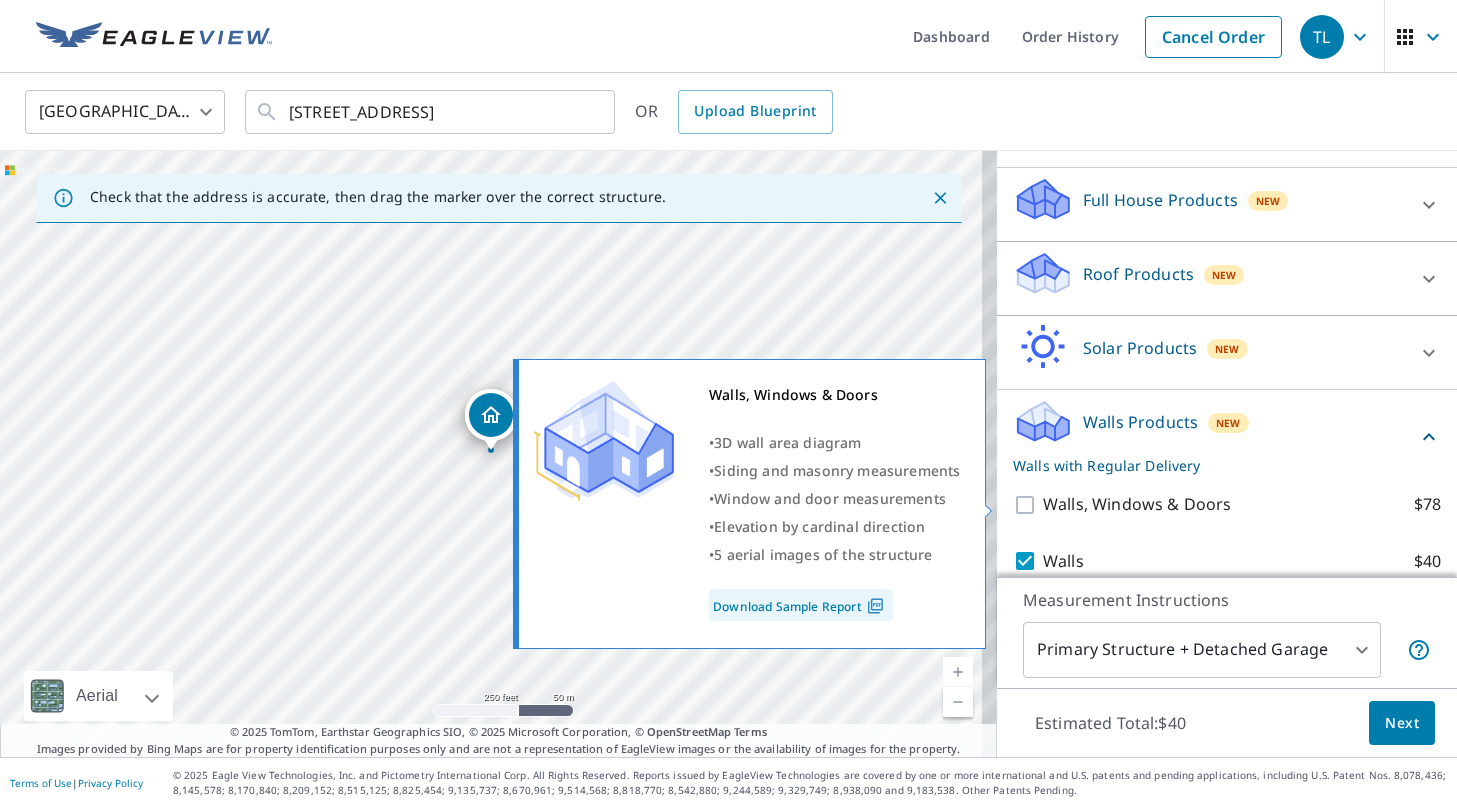 click on "Walls, Windows & Doors $78" at bounding box center [1028, 505] 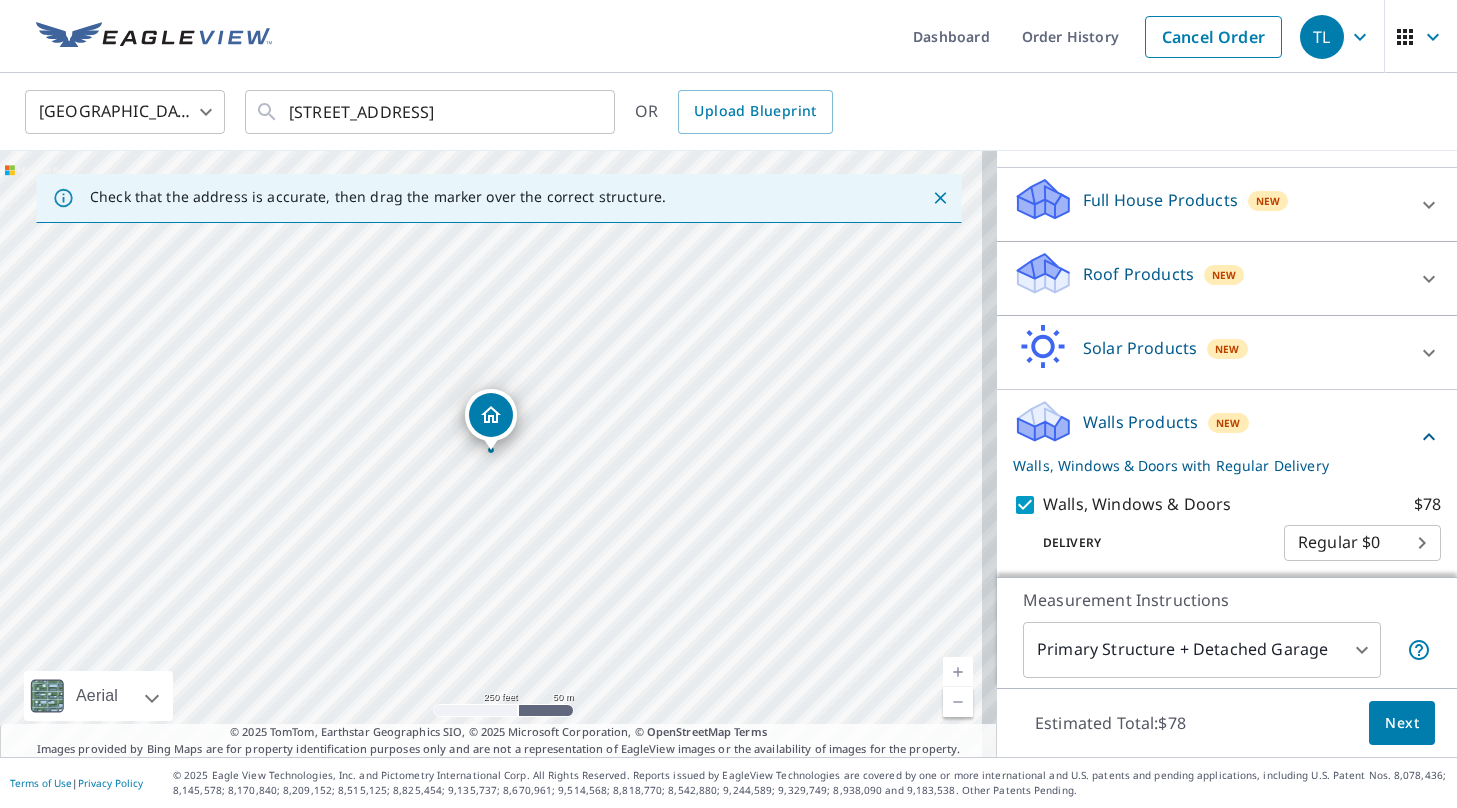 scroll, scrollTop: 255, scrollLeft: 0, axis: vertical 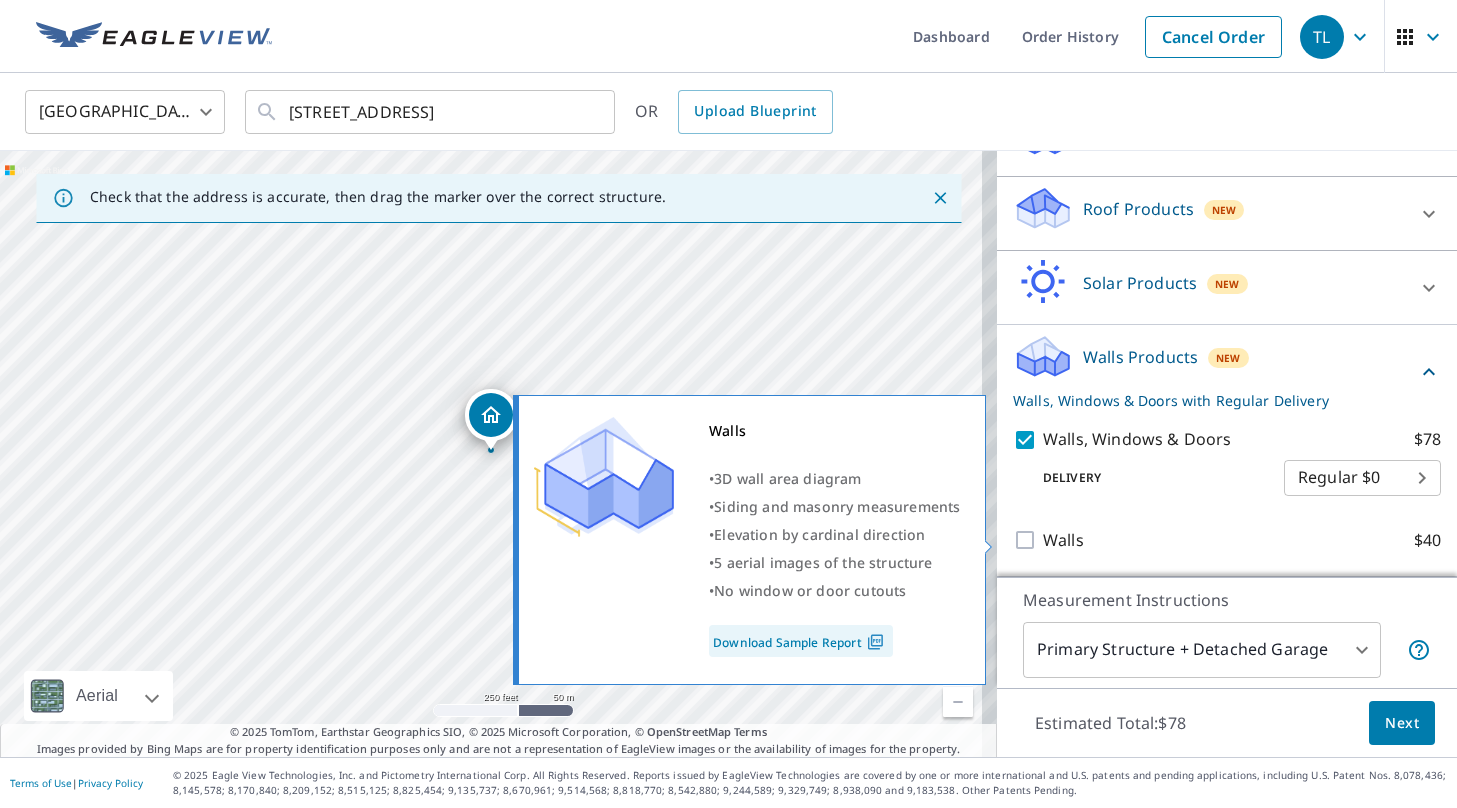click on "Walls $40" at bounding box center (1028, 540) 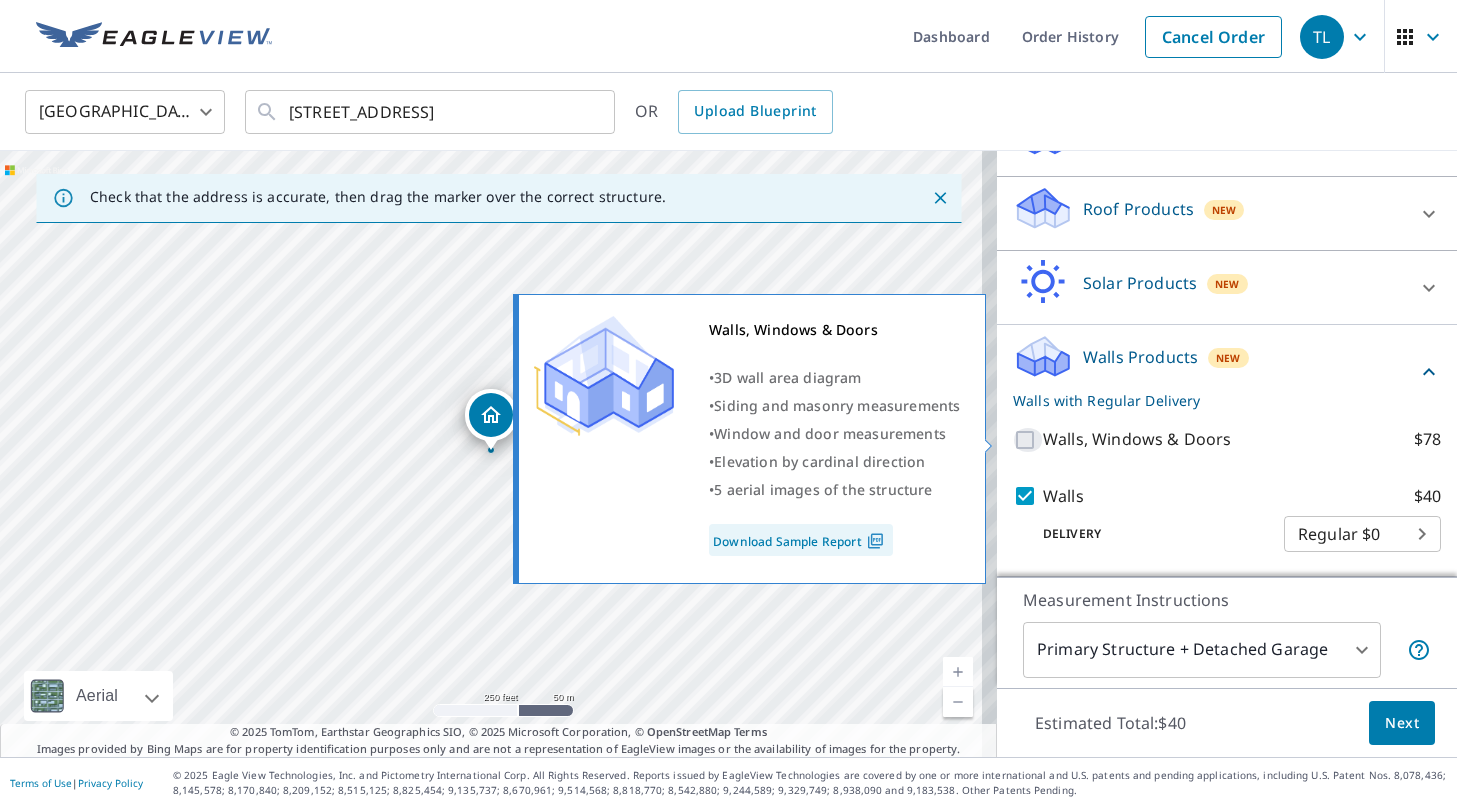 click on "Walls, Windows & Doors $78" at bounding box center (1028, 440) 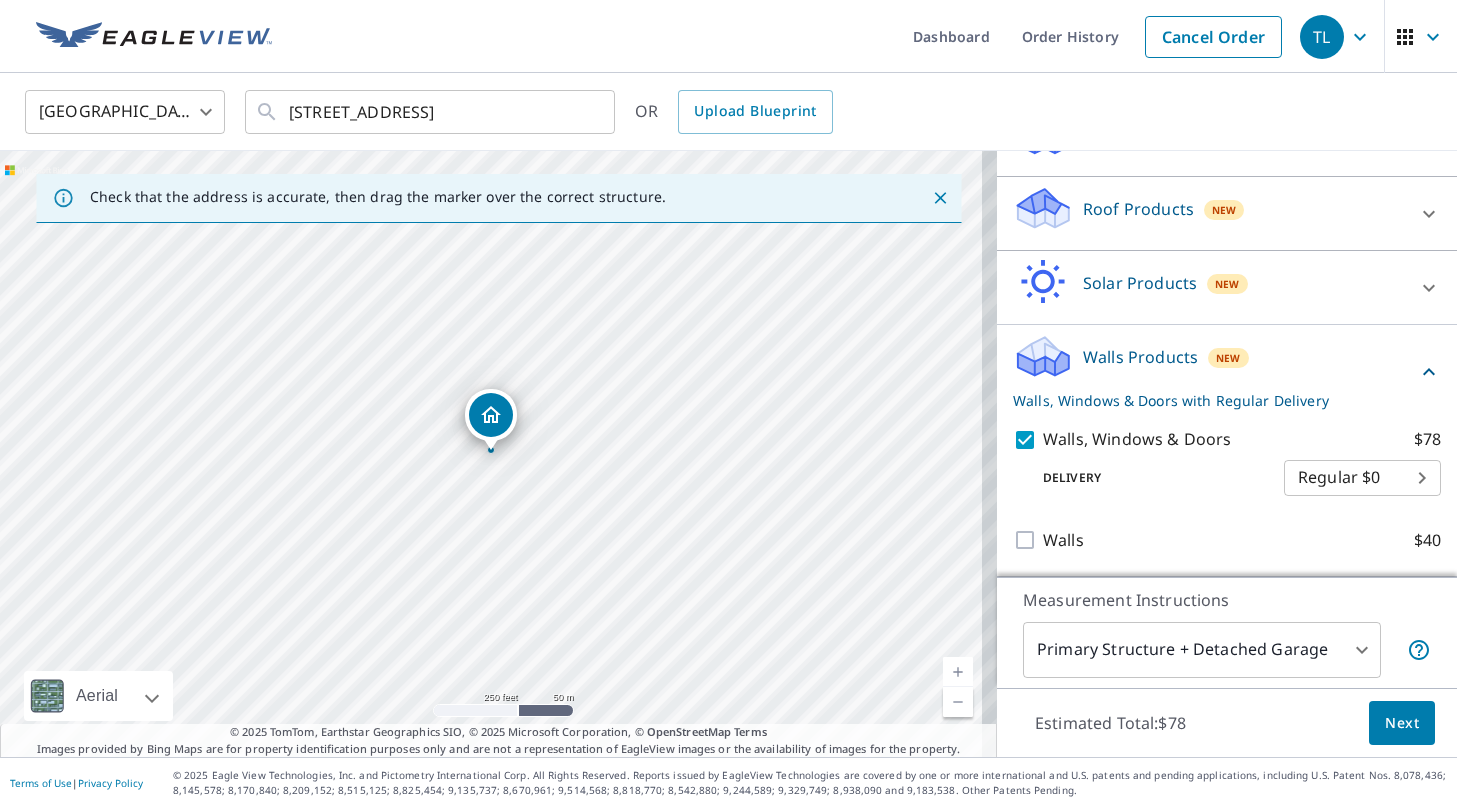 click on "TL TL
Dashboard Order History Cancel Order TL [GEOGRAPHIC_DATA] [GEOGRAPHIC_DATA] ​ [STREET_ADDRESS] ​ OR Upload Blueprint Check that the address is accurate, then drag the marker over the correct structure. [STREET_ADDRESS] A standard road map Aerial A detailed look from above Labels Labels 250 feet 50 m © 2025 TomTom, © Vexcel Imaging, © 2025 Microsoft Corporation,  © OpenStreetMap Terms © 2025 TomTom, Earthstar Geographics SIO, © 2025 Microsoft Corporation, ©   OpenStreetMap   Terms Images provided by Bing Maps are for property identification purposes only and are not a representation of EagleView images or the availability of images for the property. PROPERTY TYPE Residential Commercial Multi-Family This is a complex BUILDING ID [STREET_ADDRESS] Full House Products New Full House™ $105 Roof Products New Premium $32.75 - $87 QuickSquares™ $18 Gutter $13.75 Bid Perfect™ $18 Solar Products New Inform Essentials+ $63.25 $79 $30 8" at bounding box center (728, 404) 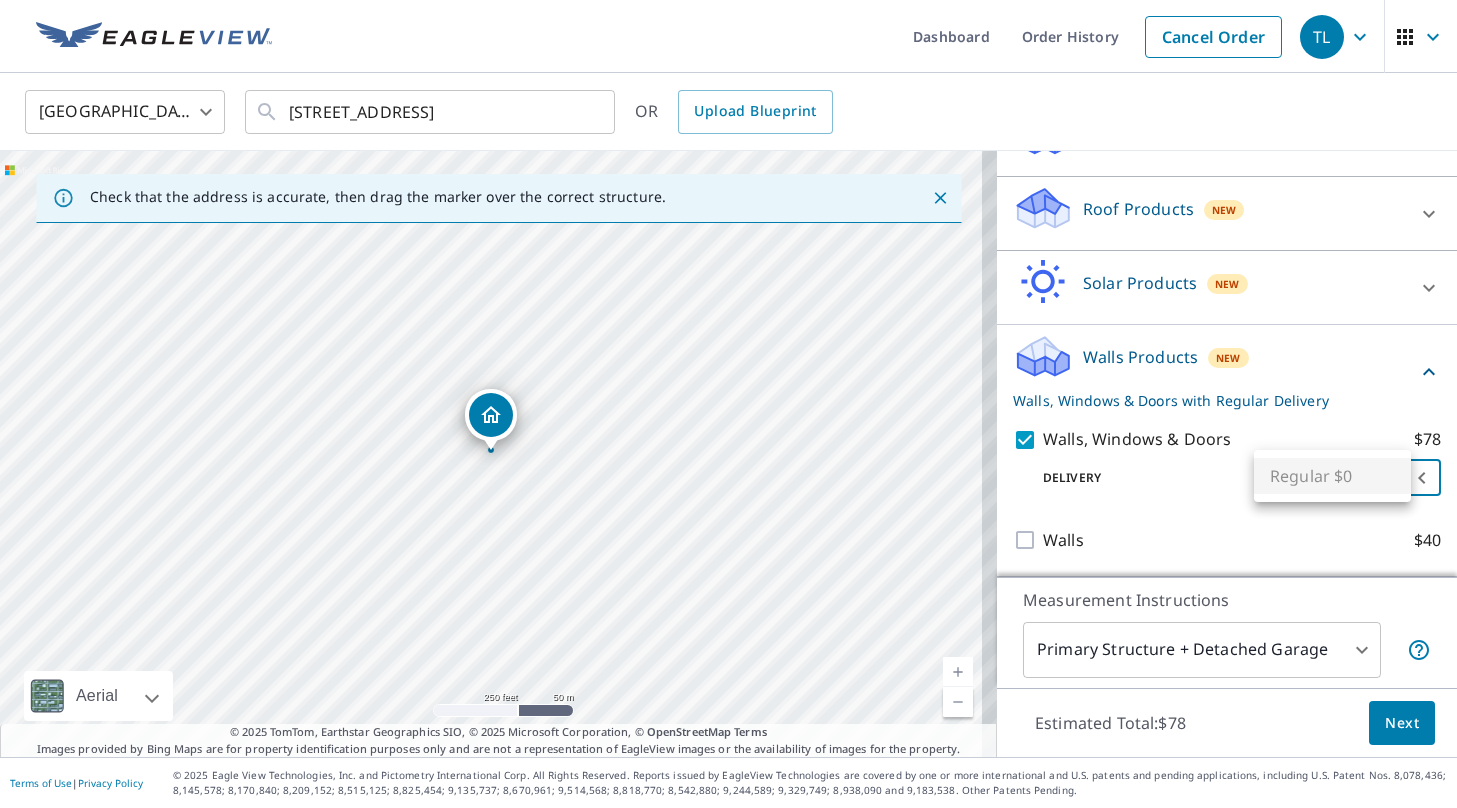 click on "Regular $0" at bounding box center (1332, 476) 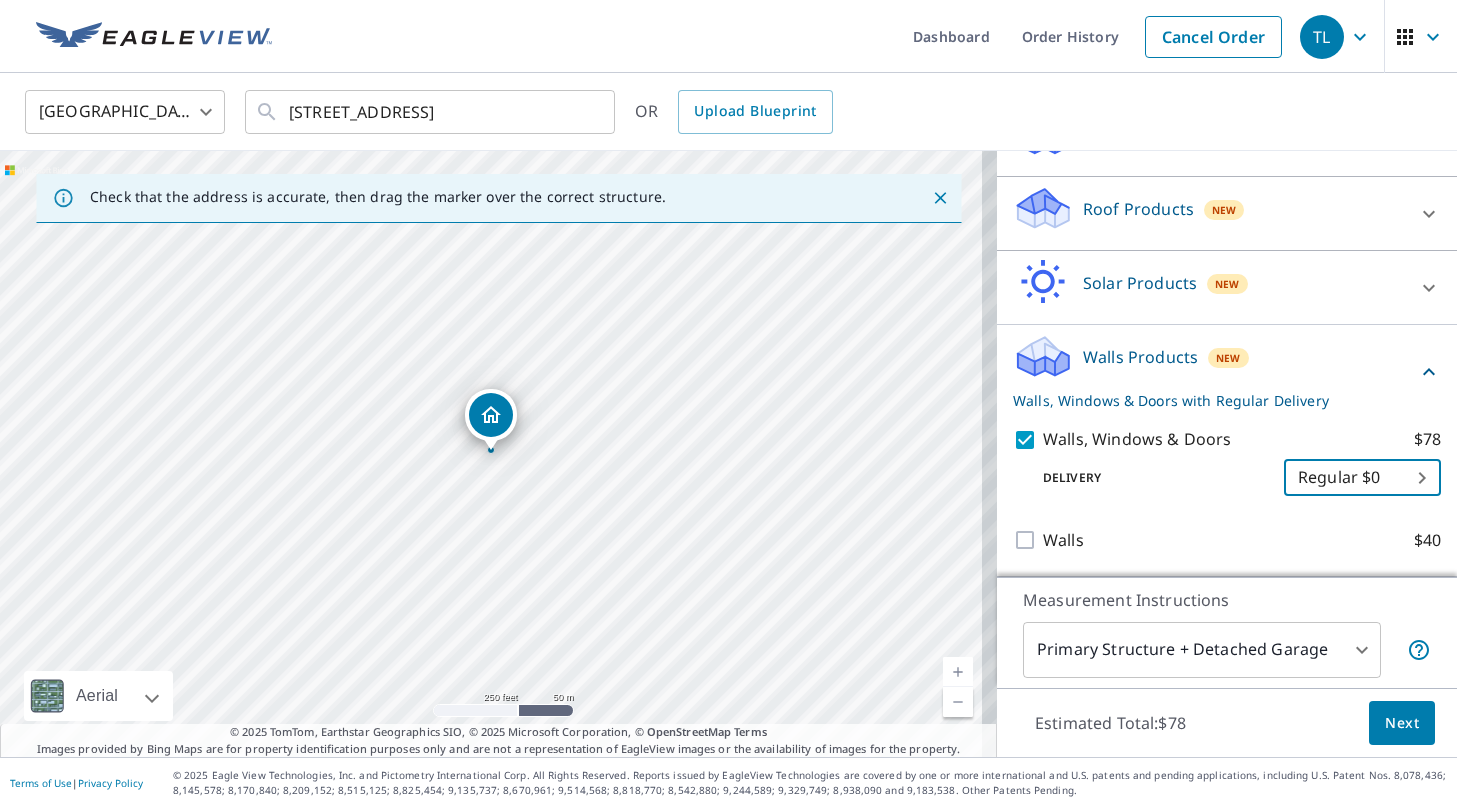 click on "Next" at bounding box center (1402, 723) 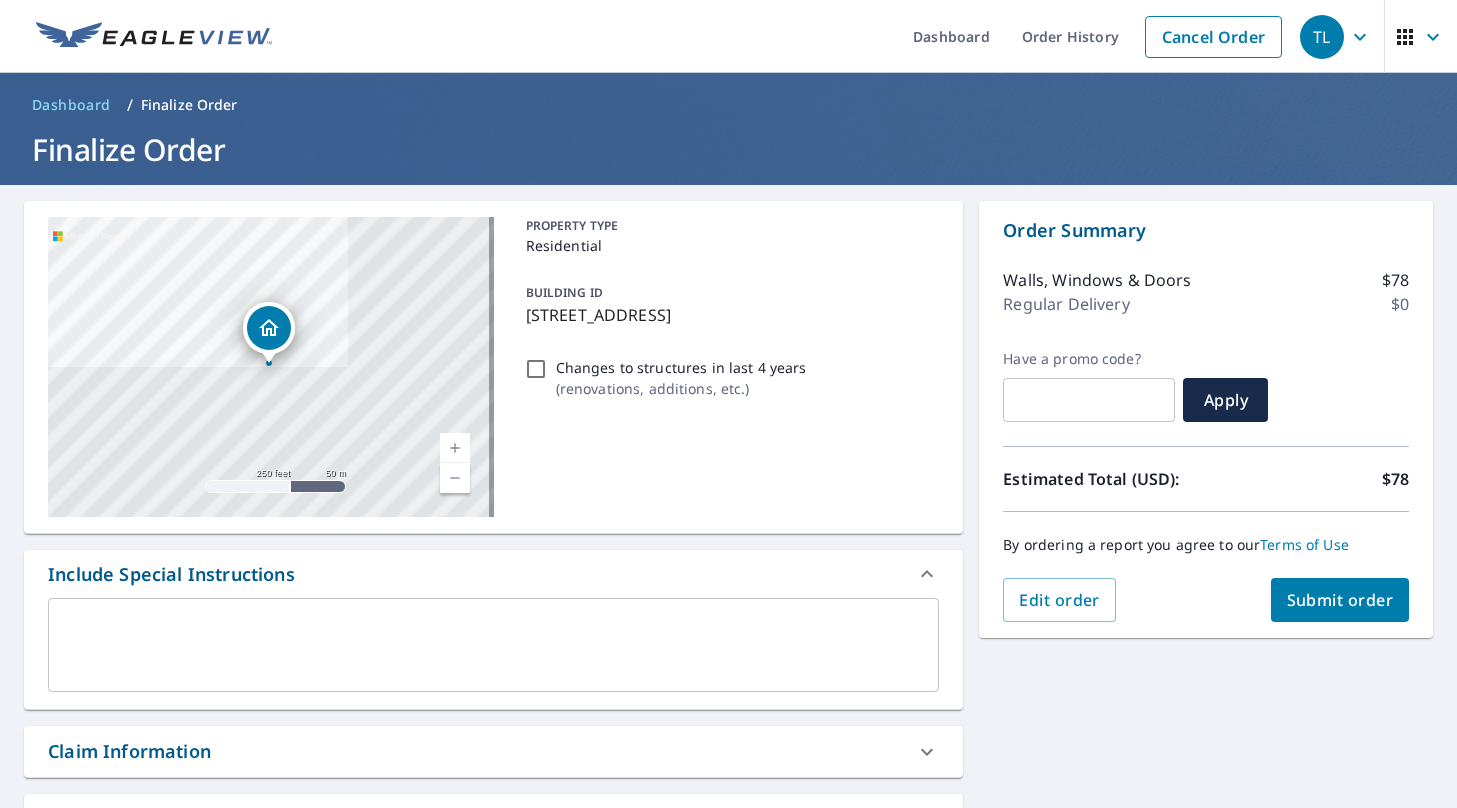 click 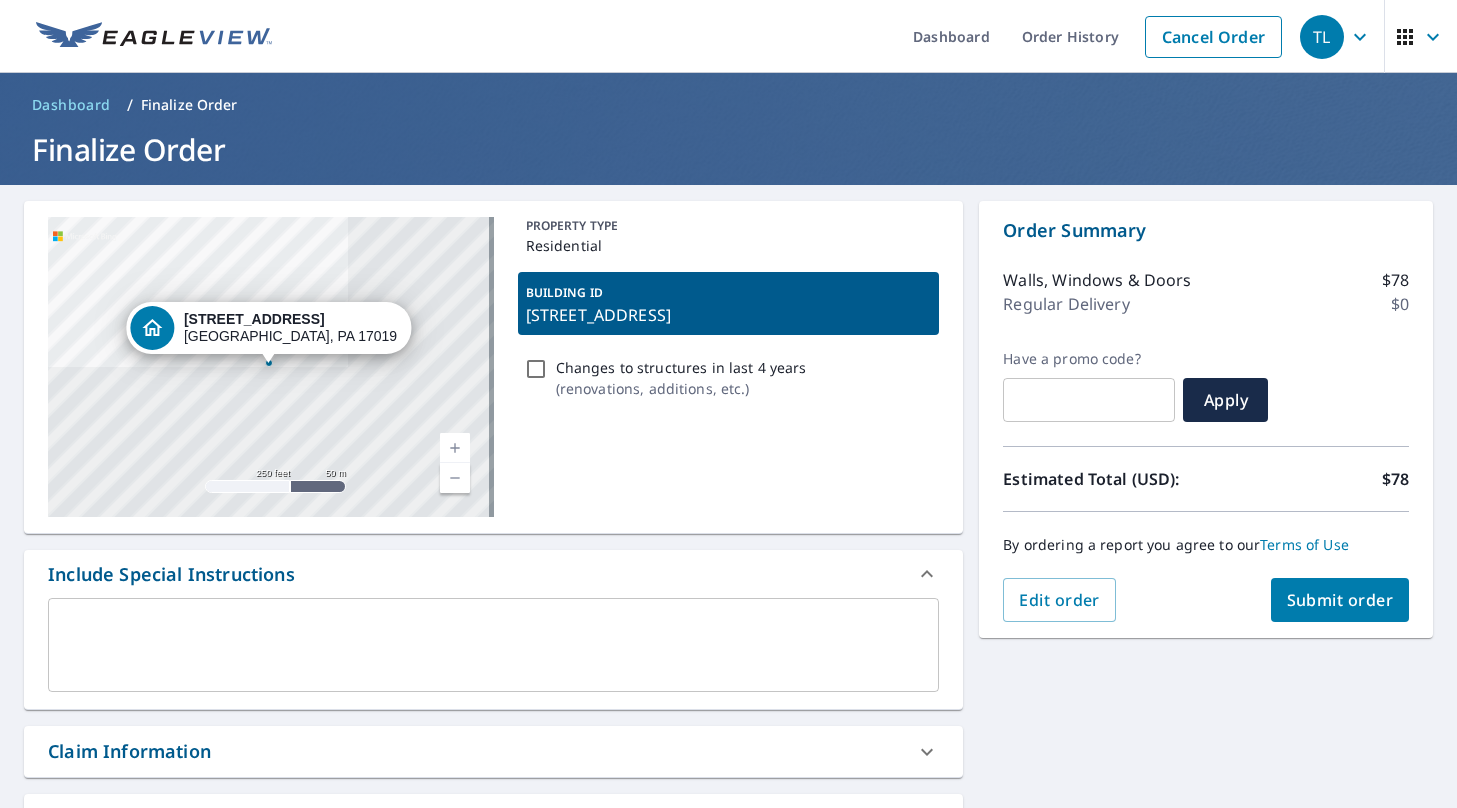 click on "Submit order" at bounding box center (1340, 600) 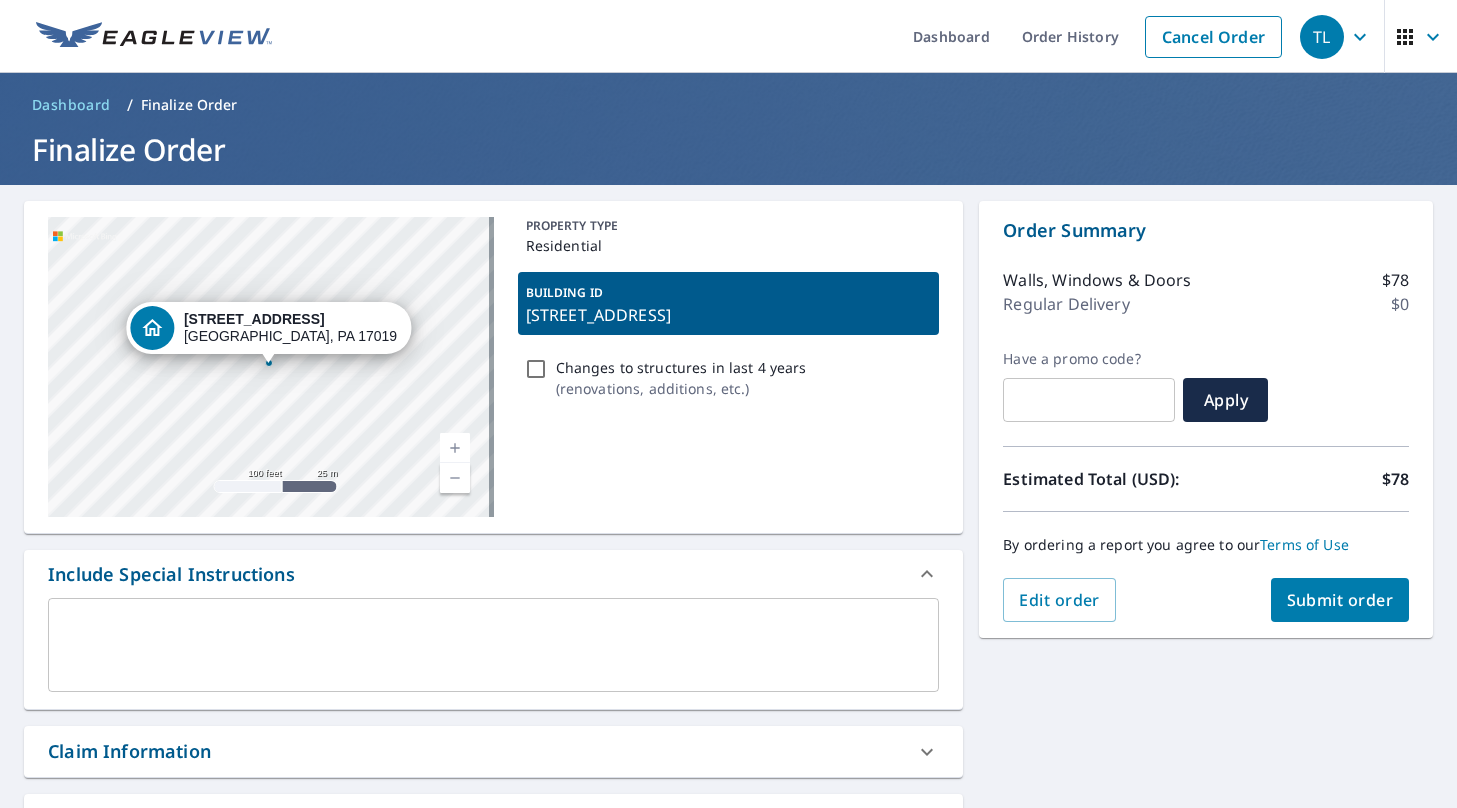 drag, startPoint x: 445, startPoint y: 440, endPoint x: 332, endPoint y: 424, distance: 114.12712 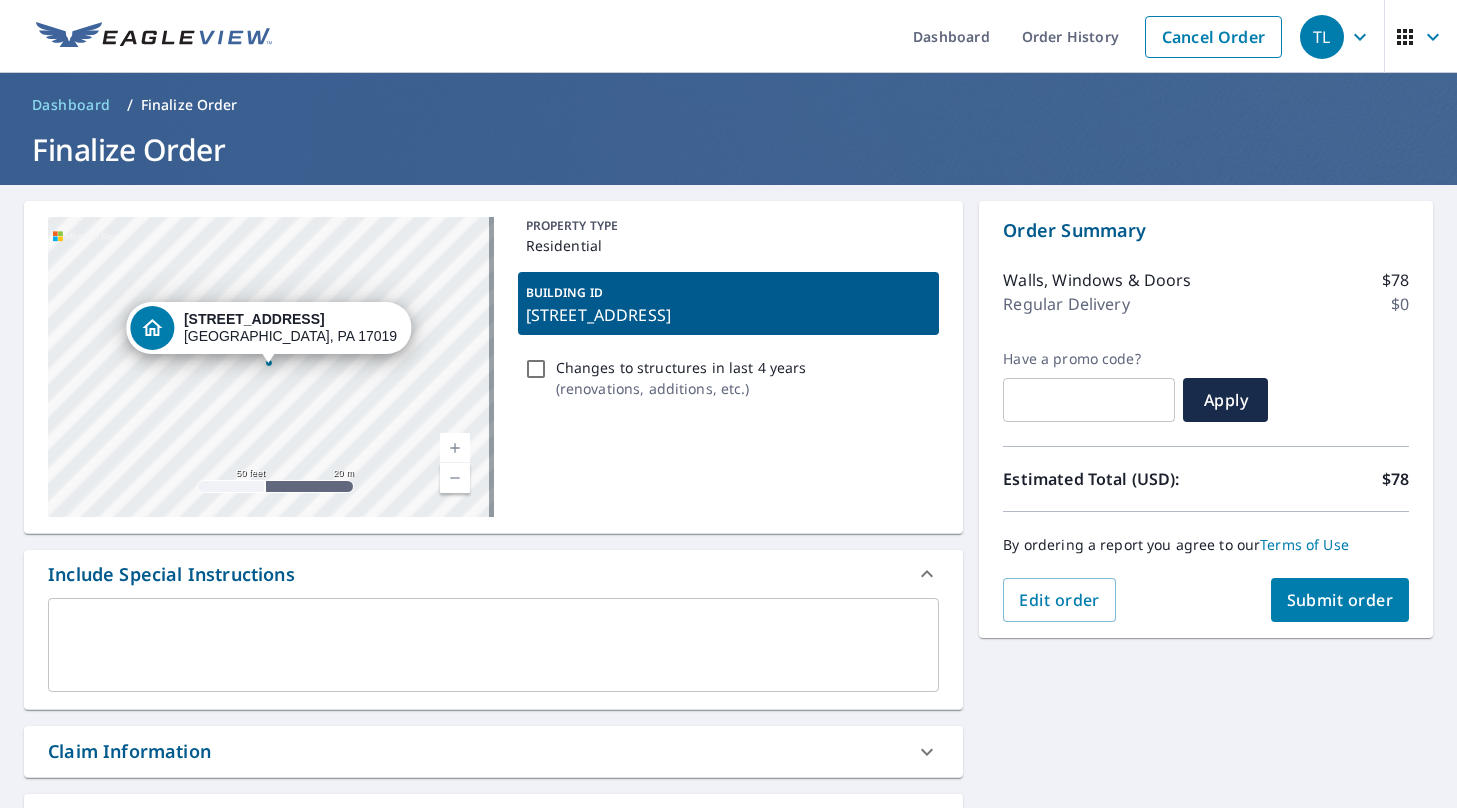 click on "[STREET_ADDRESS]" at bounding box center (271, 367) 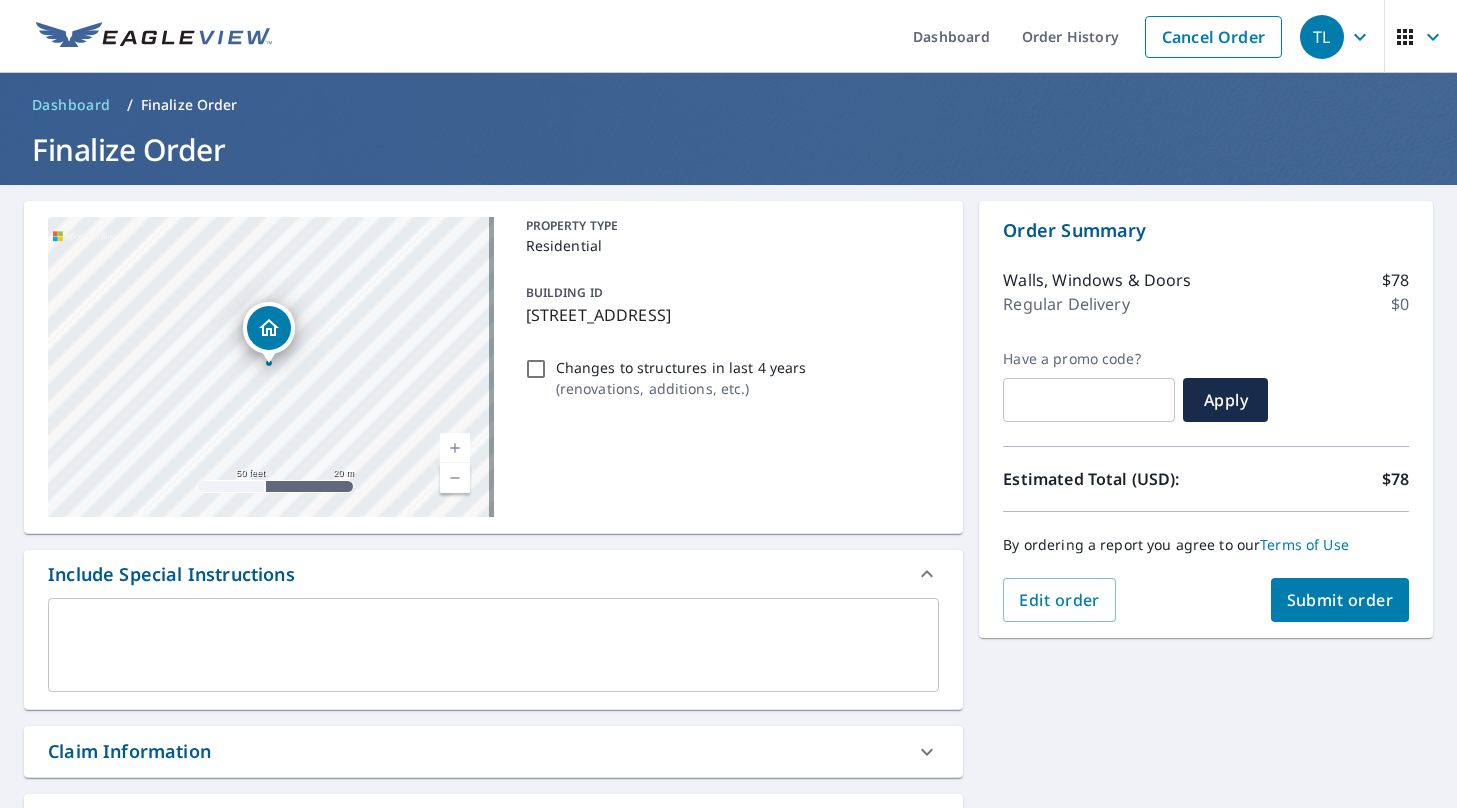 click on "[STREET_ADDRESS]" at bounding box center [271, 367] 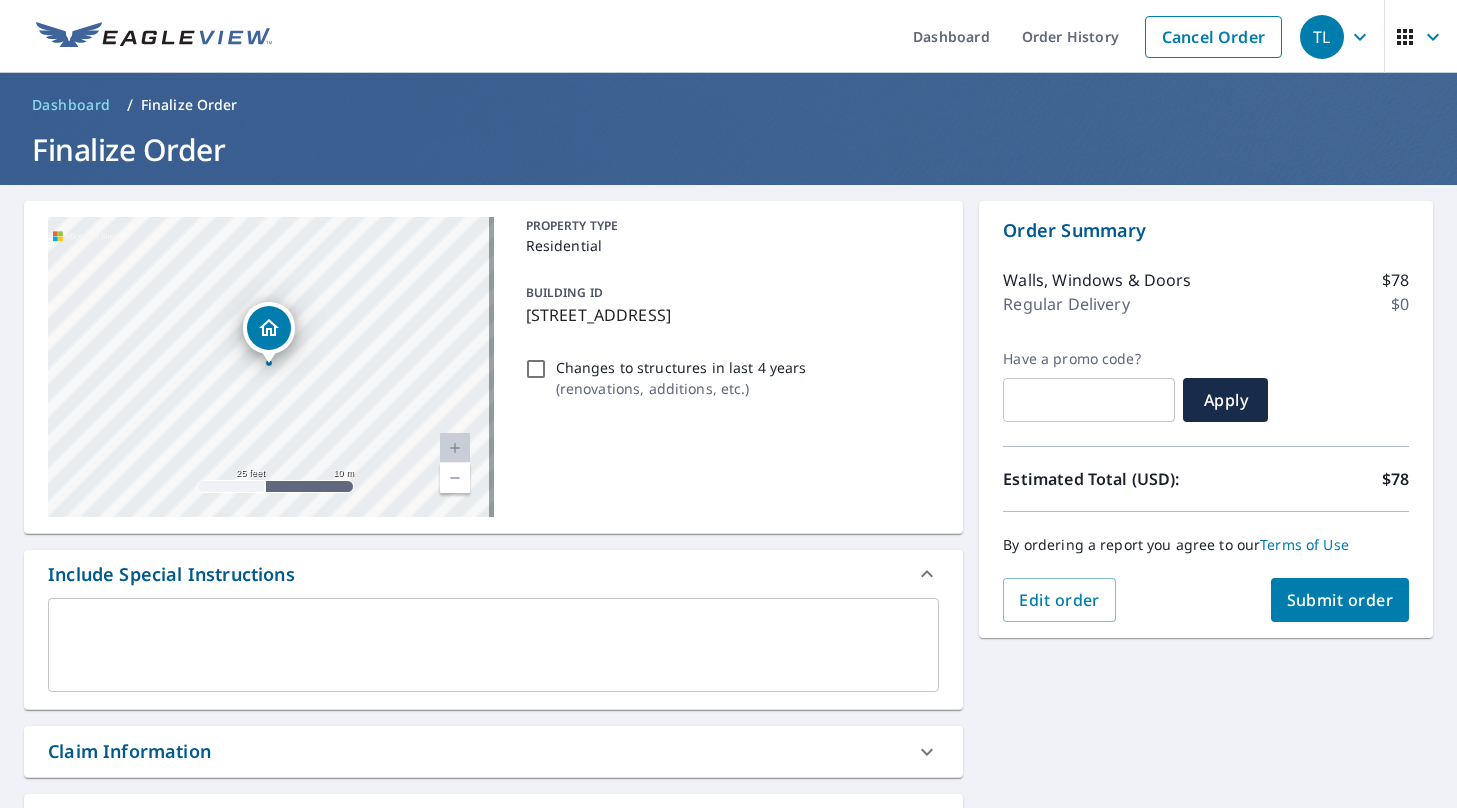 click at bounding box center (455, 478) 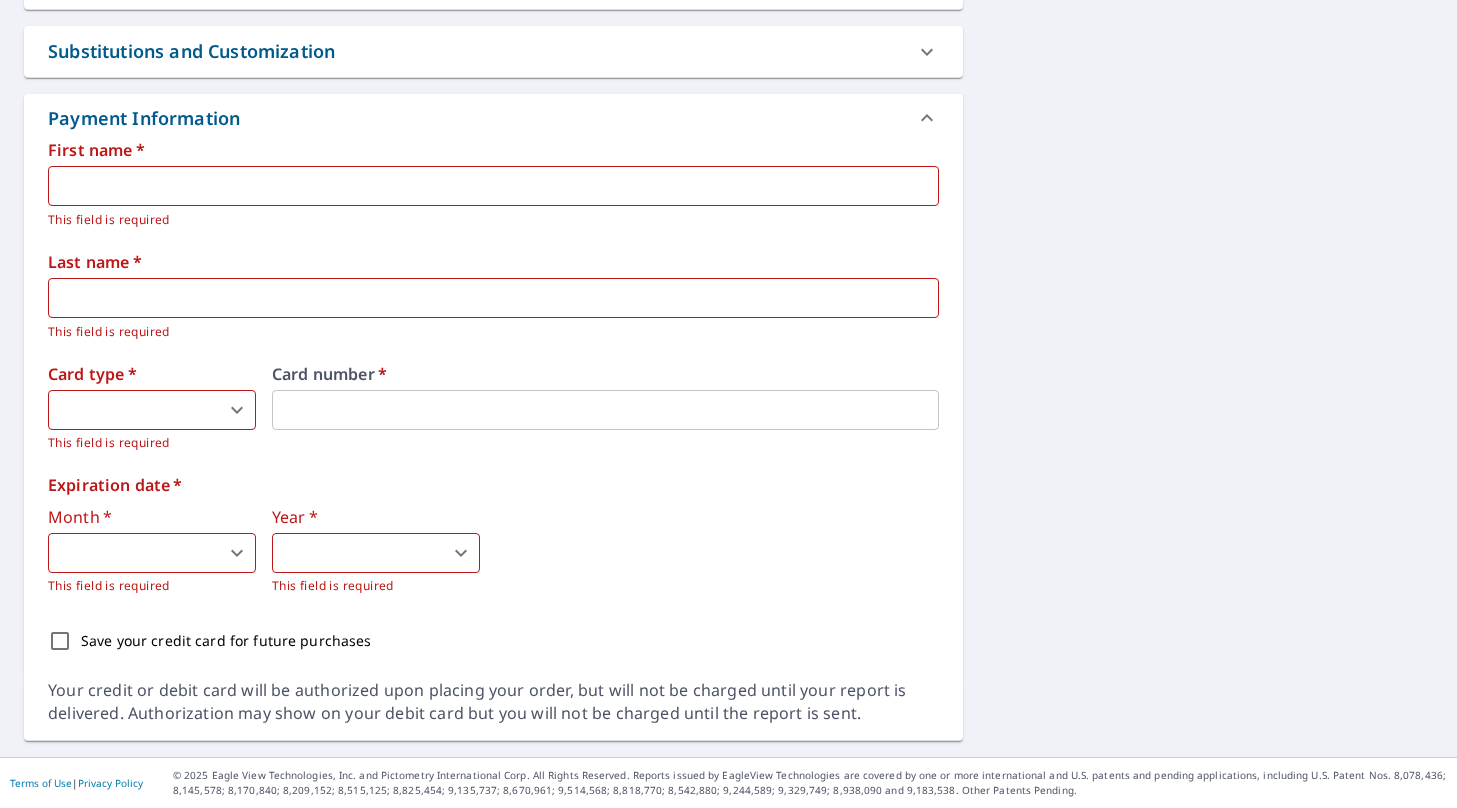 scroll, scrollTop: 0, scrollLeft: 0, axis: both 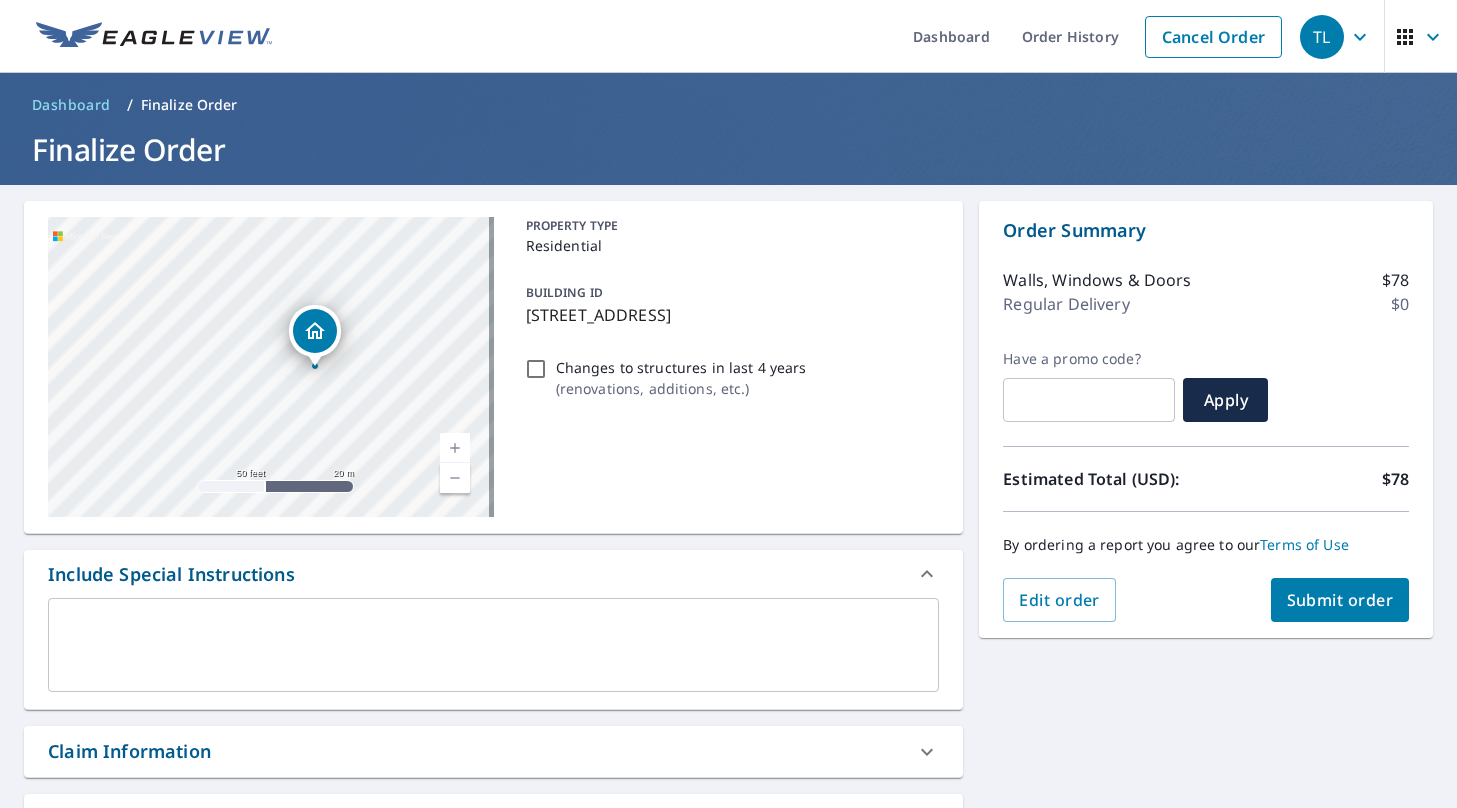 drag, startPoint x: 282, startPoint y: 369, endPoint x: 328, endPoint y: 372, distance: 46.09772 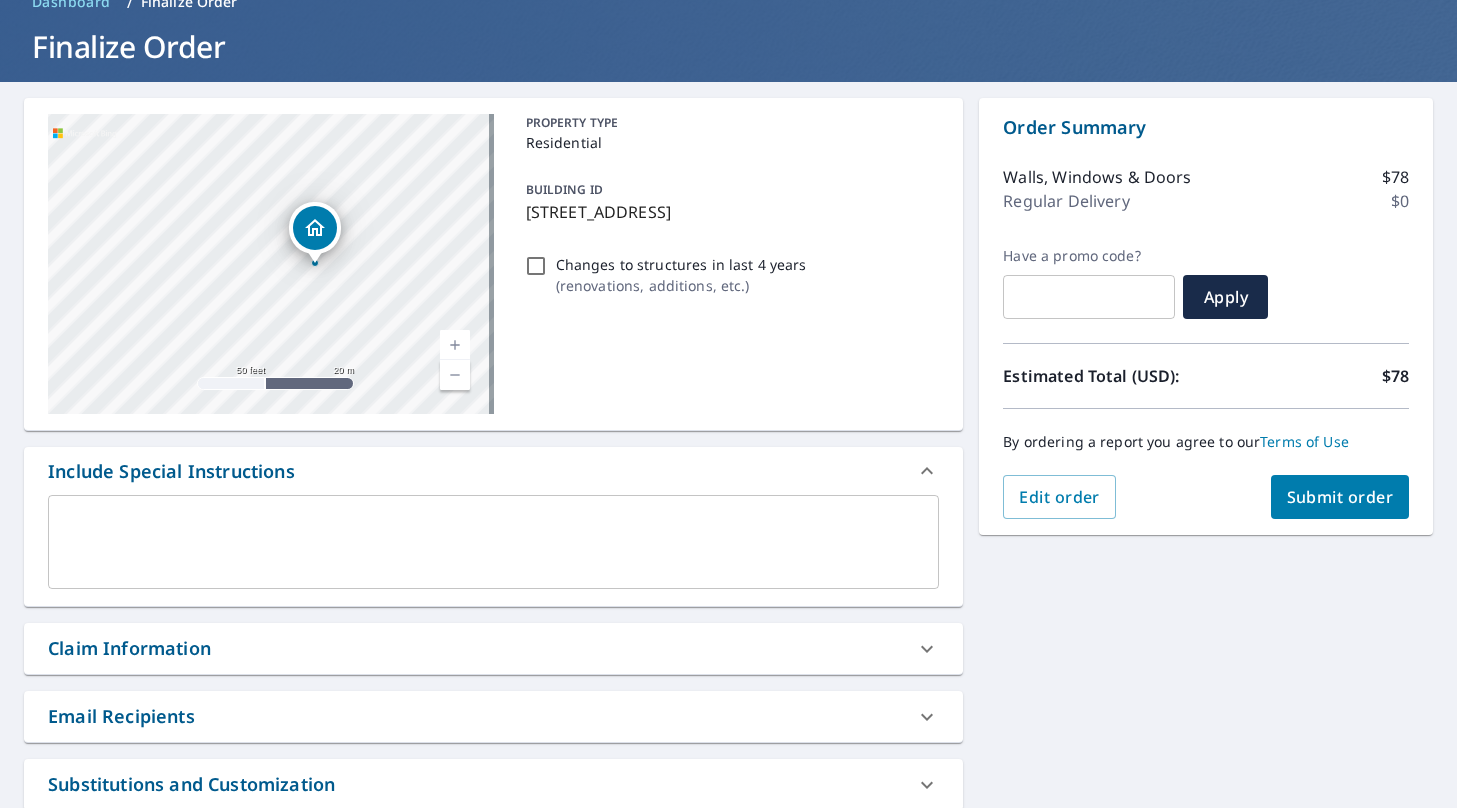 scroll, scrollTop: 135, scrollLeft: 0, axis: vertical 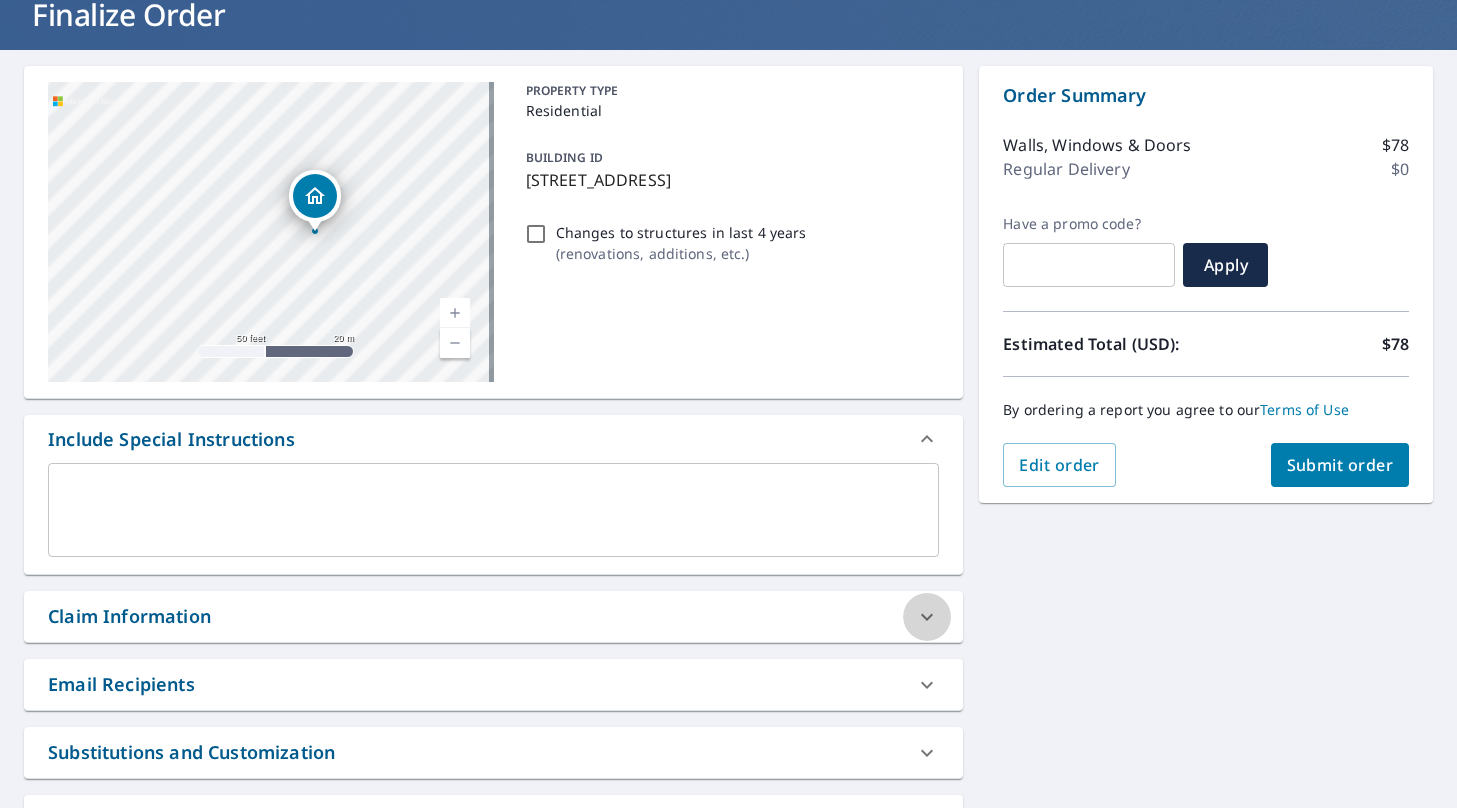 click 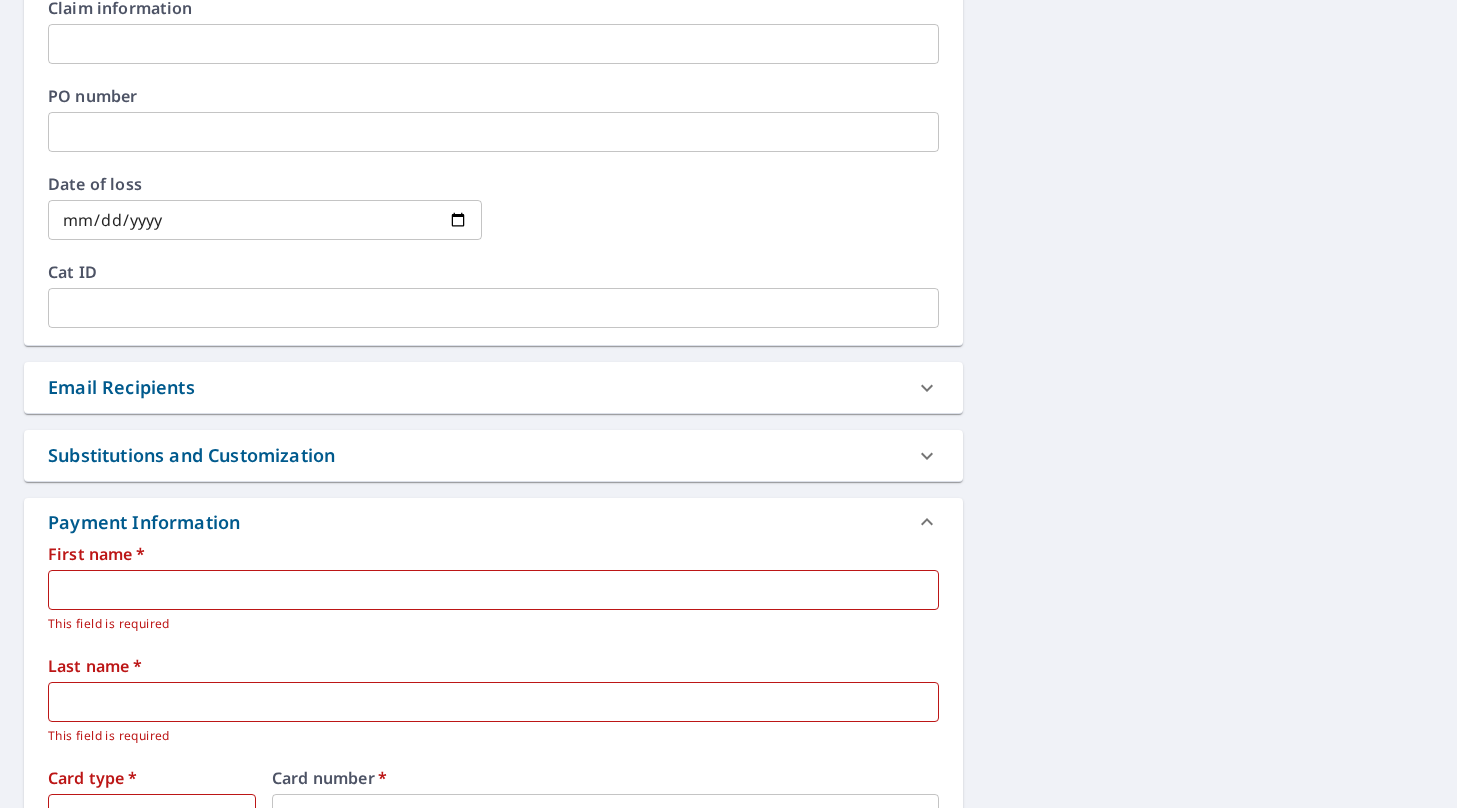 scroll, scrollTop: 878, scrollLeft: 0, axis: vertical 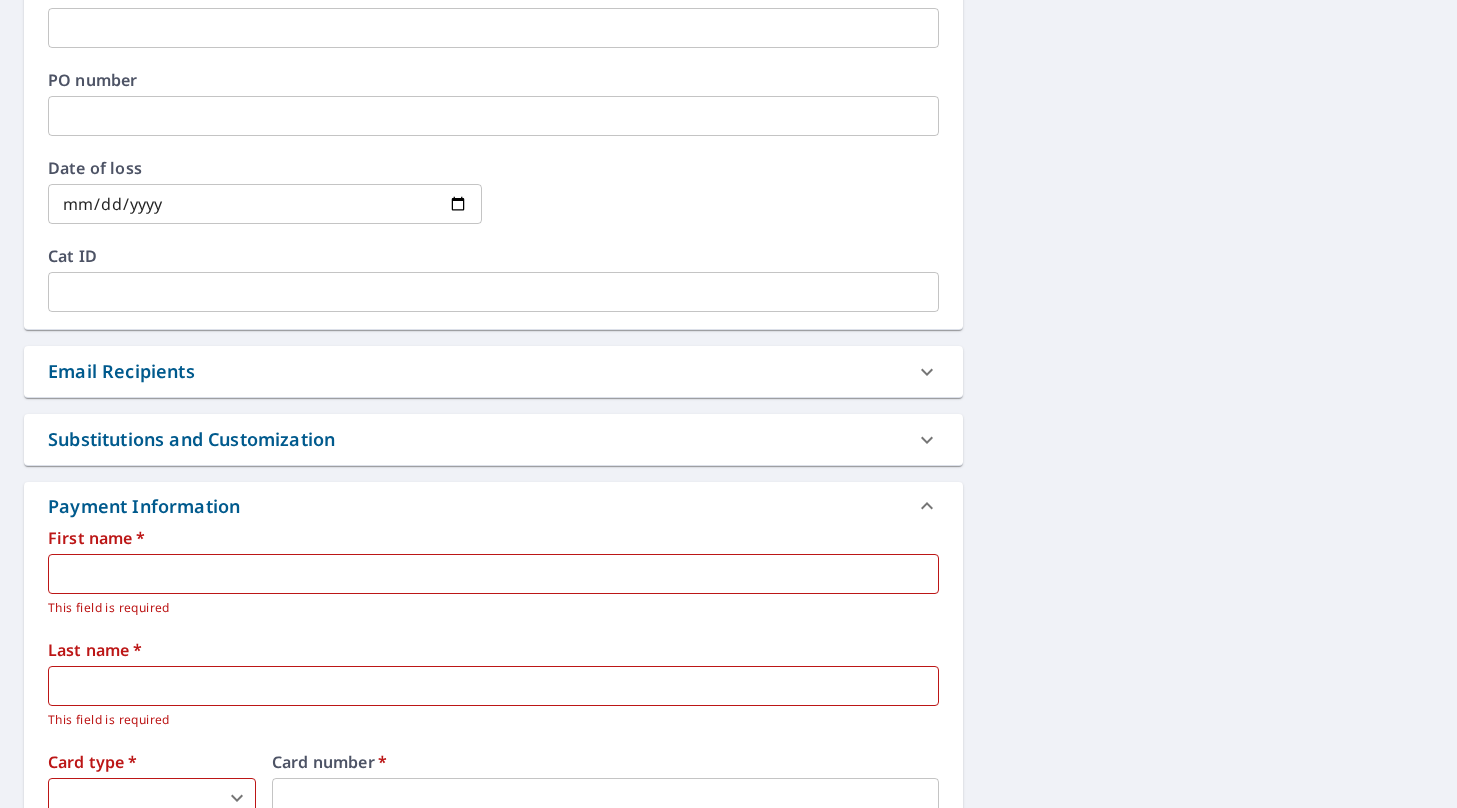 click 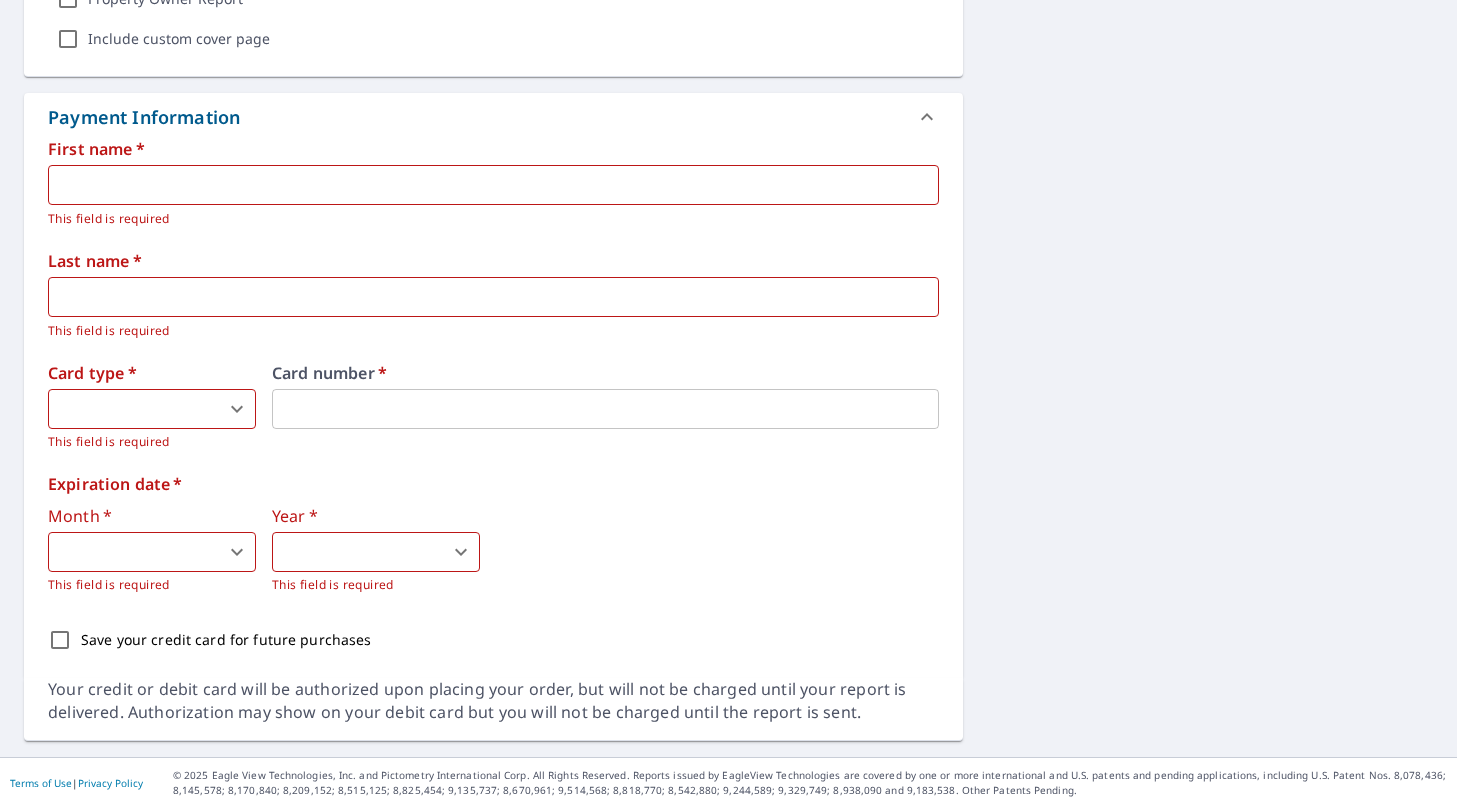 scroll, scrollTop: 828, scrollLeft: 0, axis: vertical 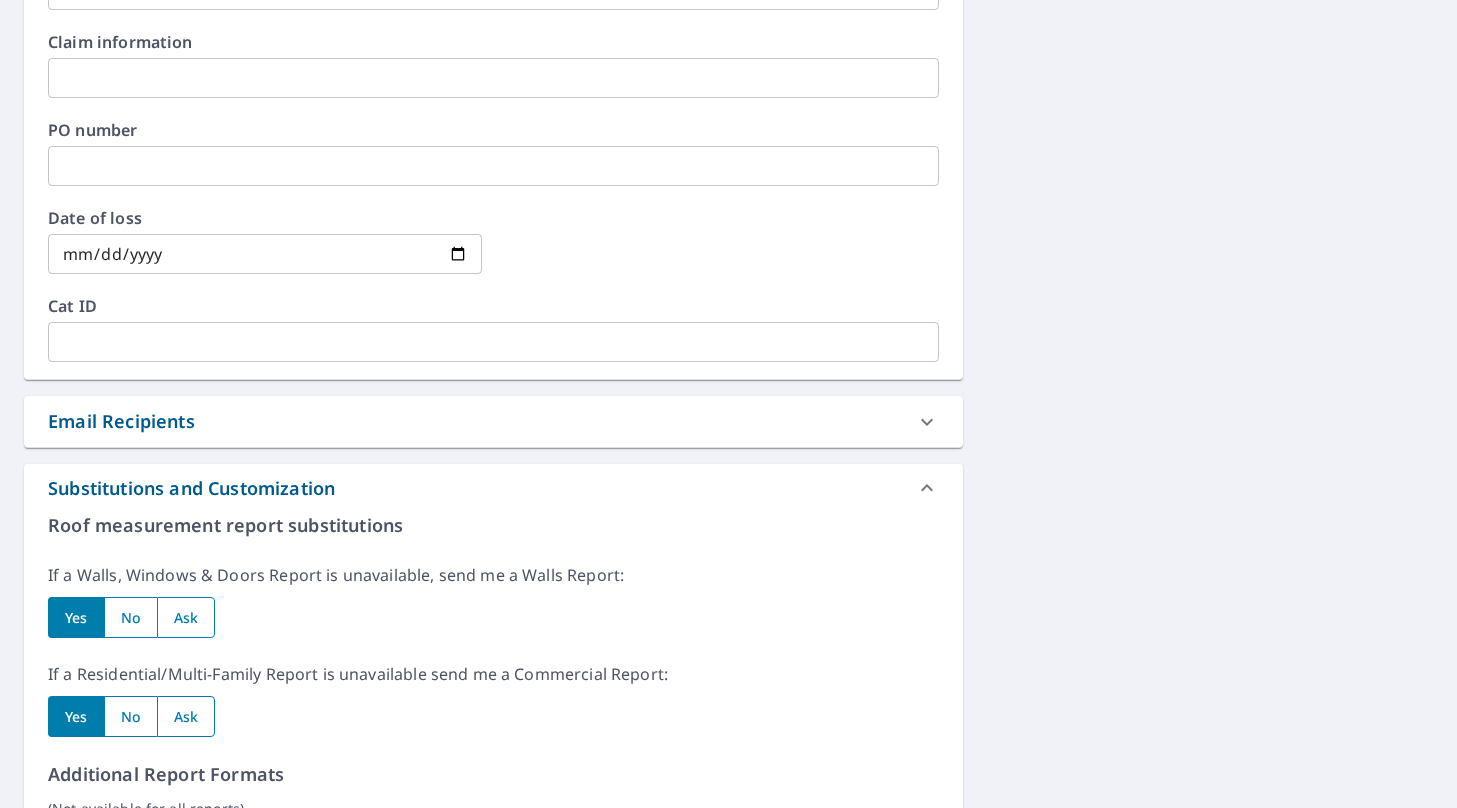 click 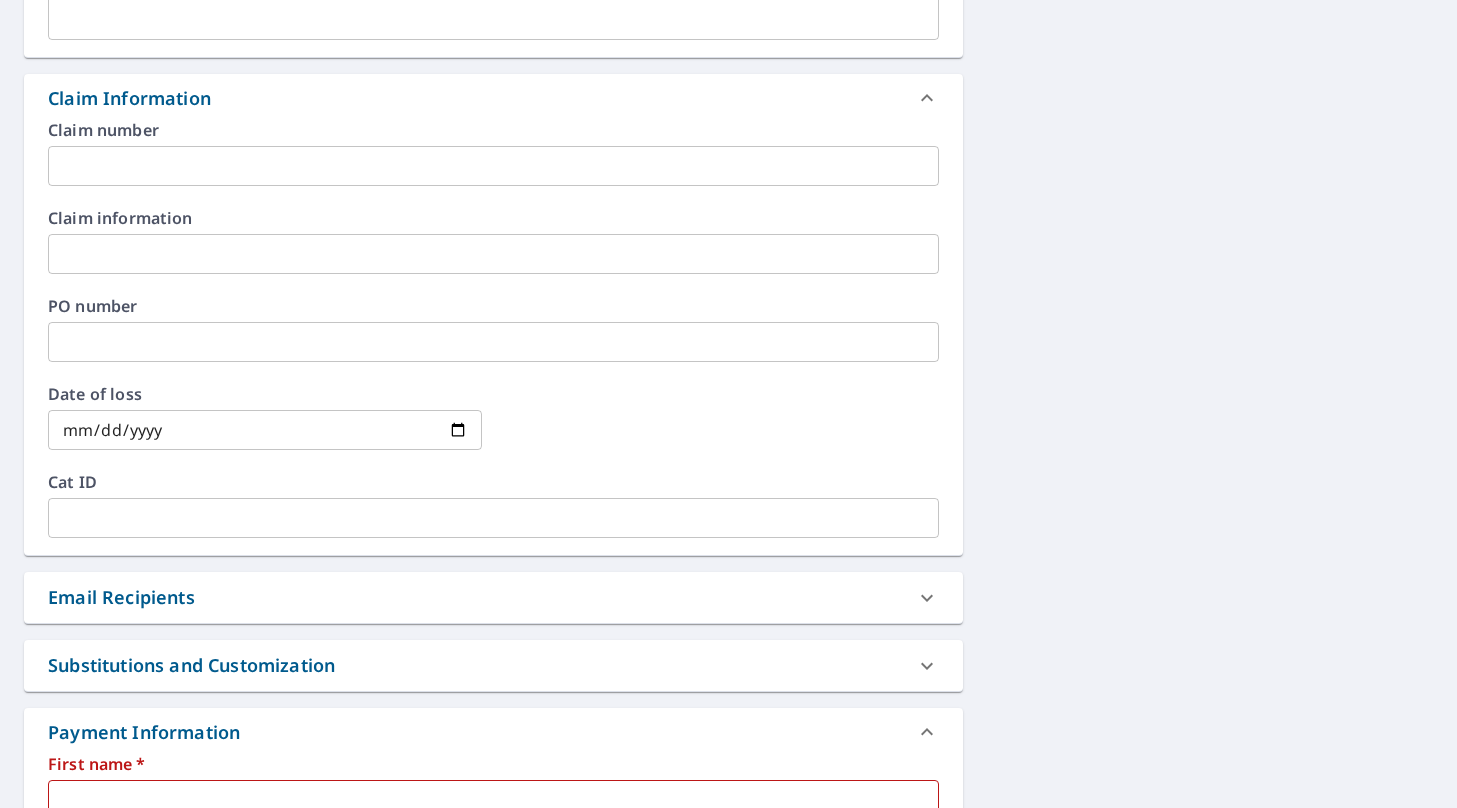 scroll, scrollTop: 257, scrollLeft: 0, axis: vertical 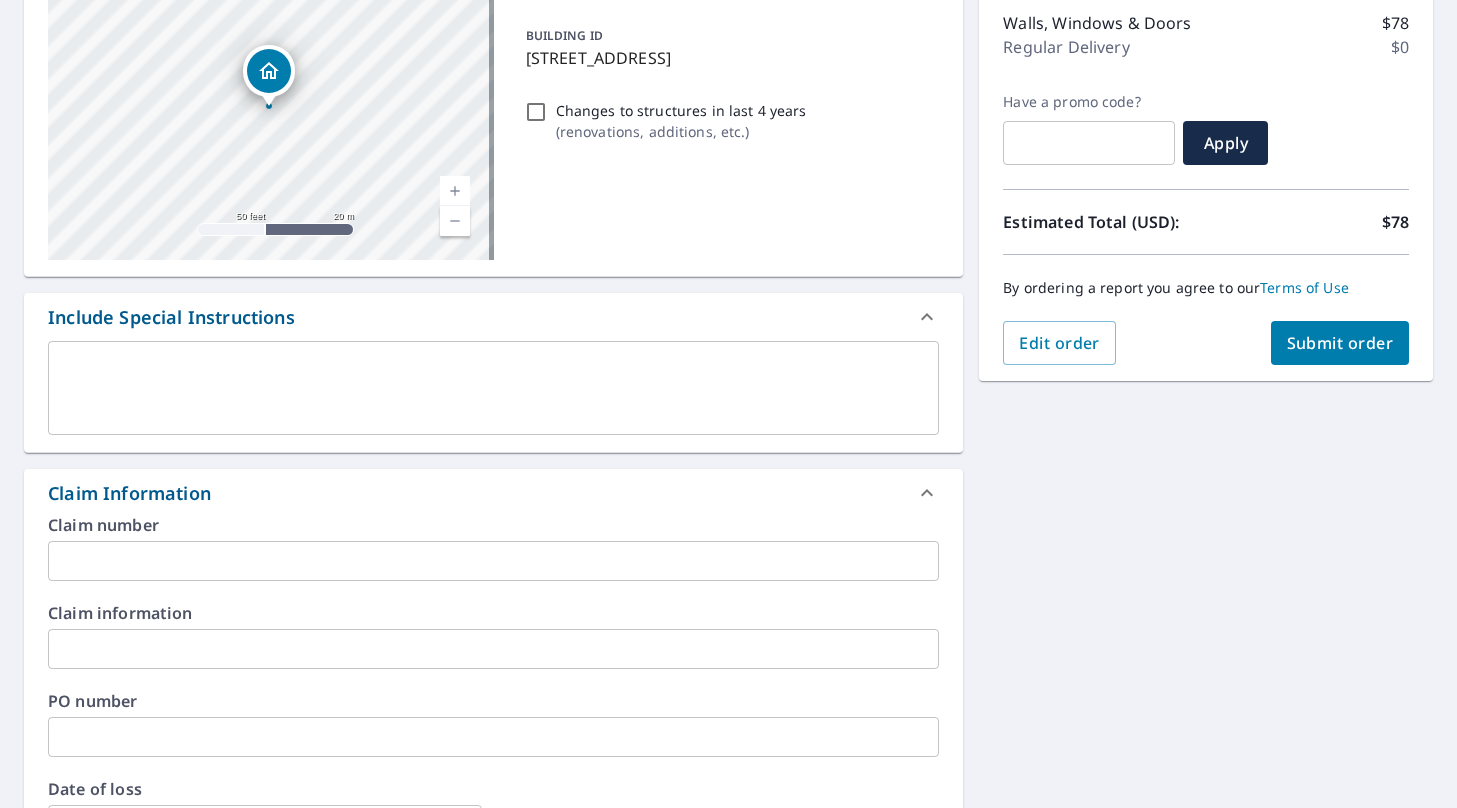 click 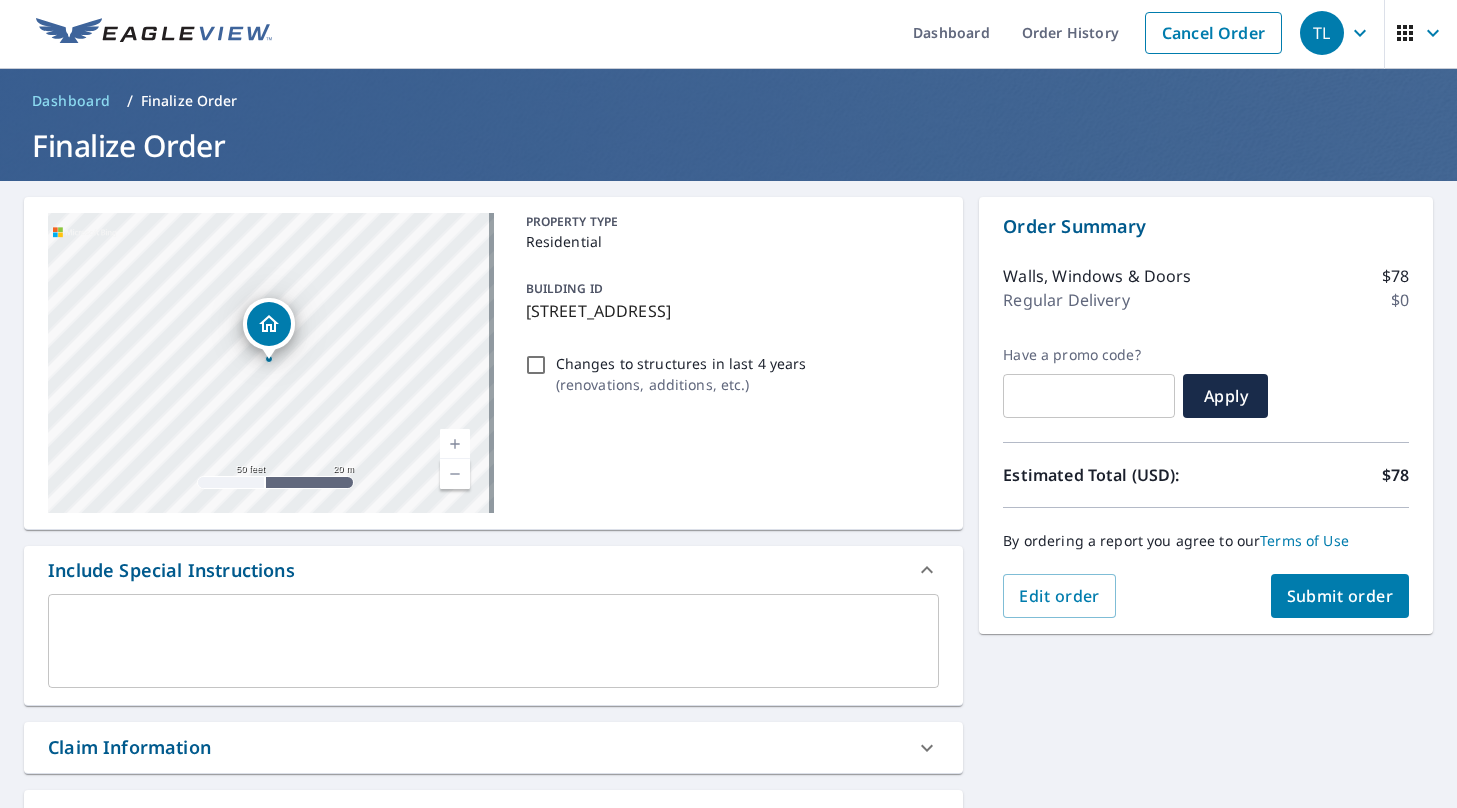 scroll, scrollTop: 0, scrollLeft: 0, axis: both 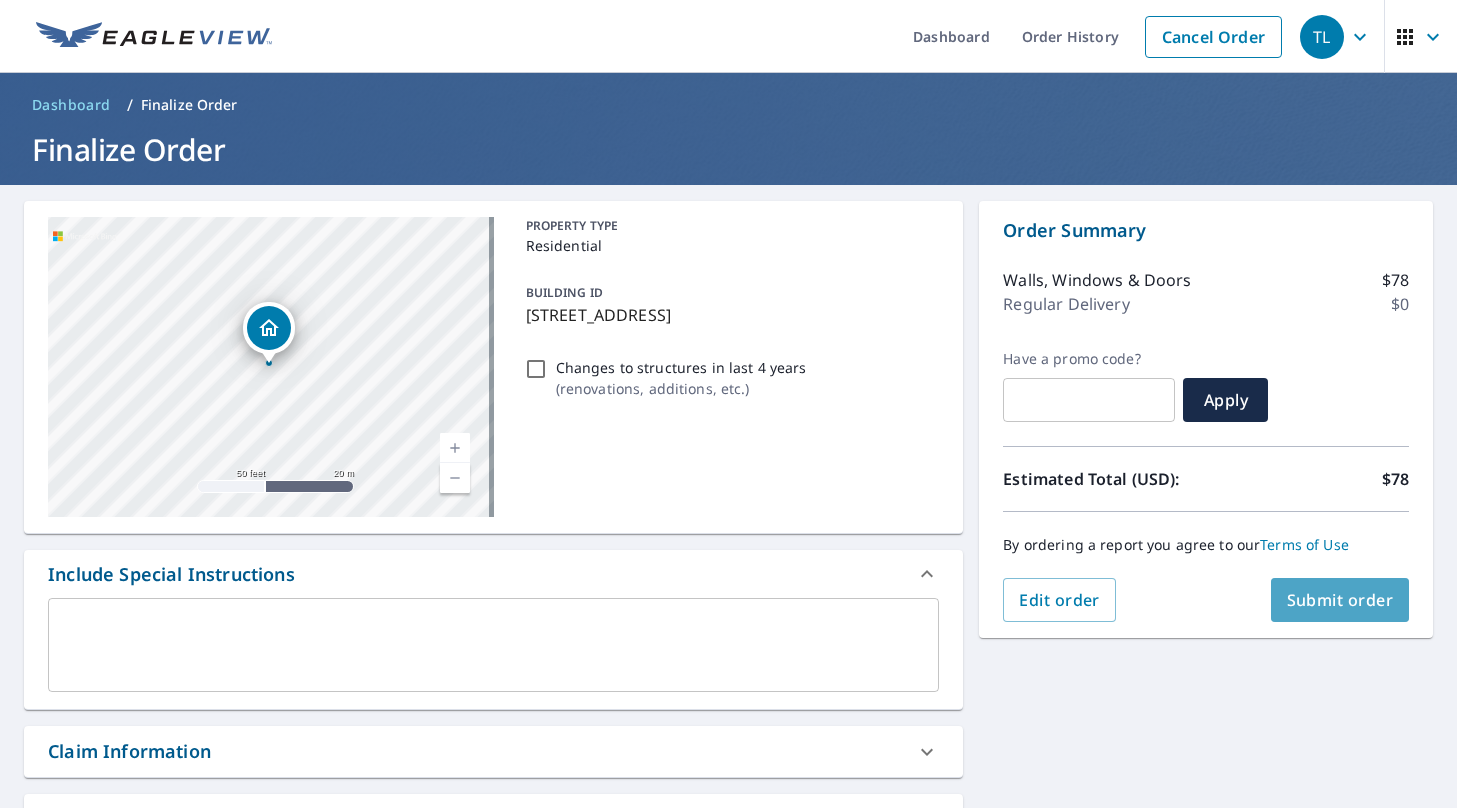 click on "Submit order" at bounding box center (1340, 600) 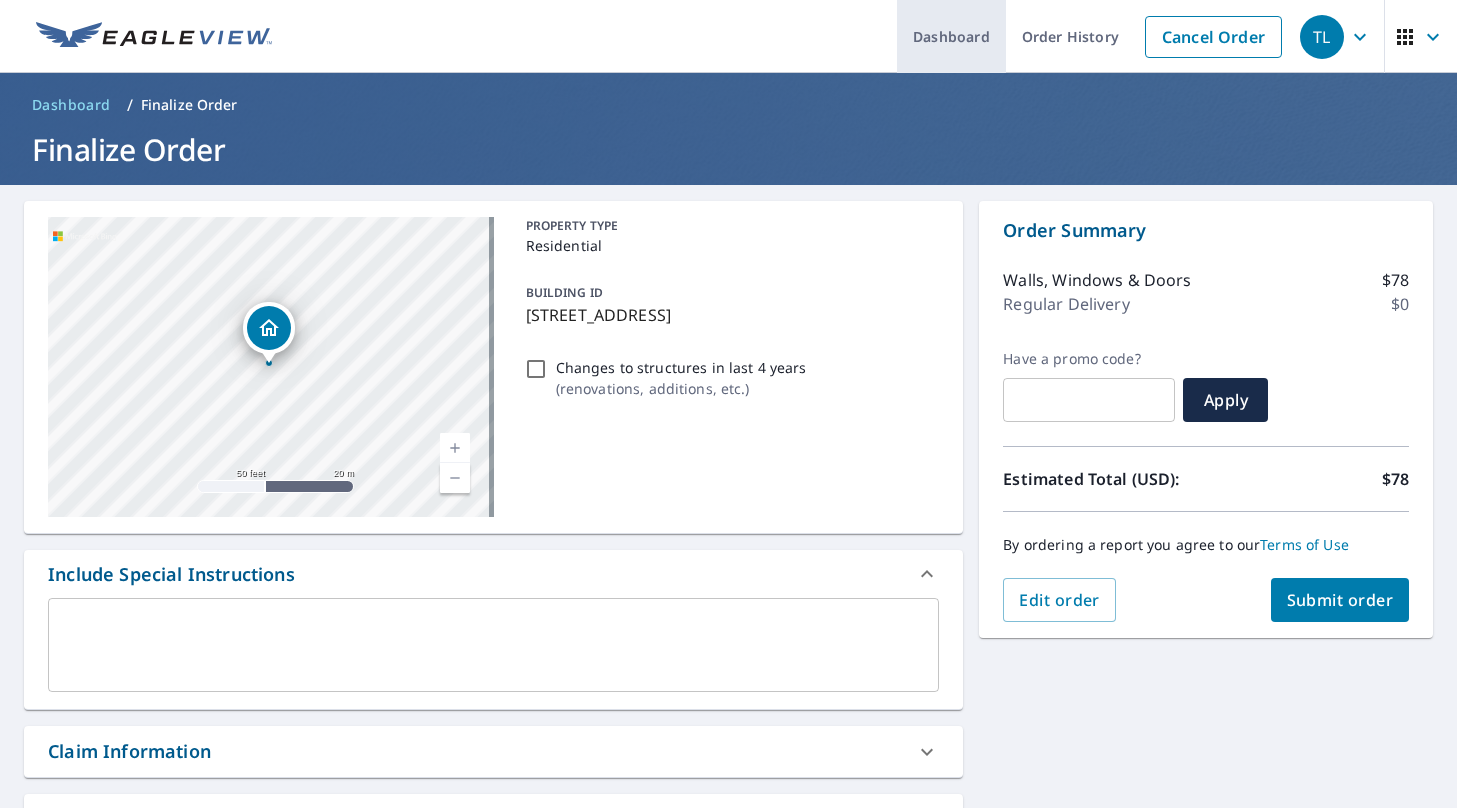 click on "Dashboard" at bounding box center (951, 36) 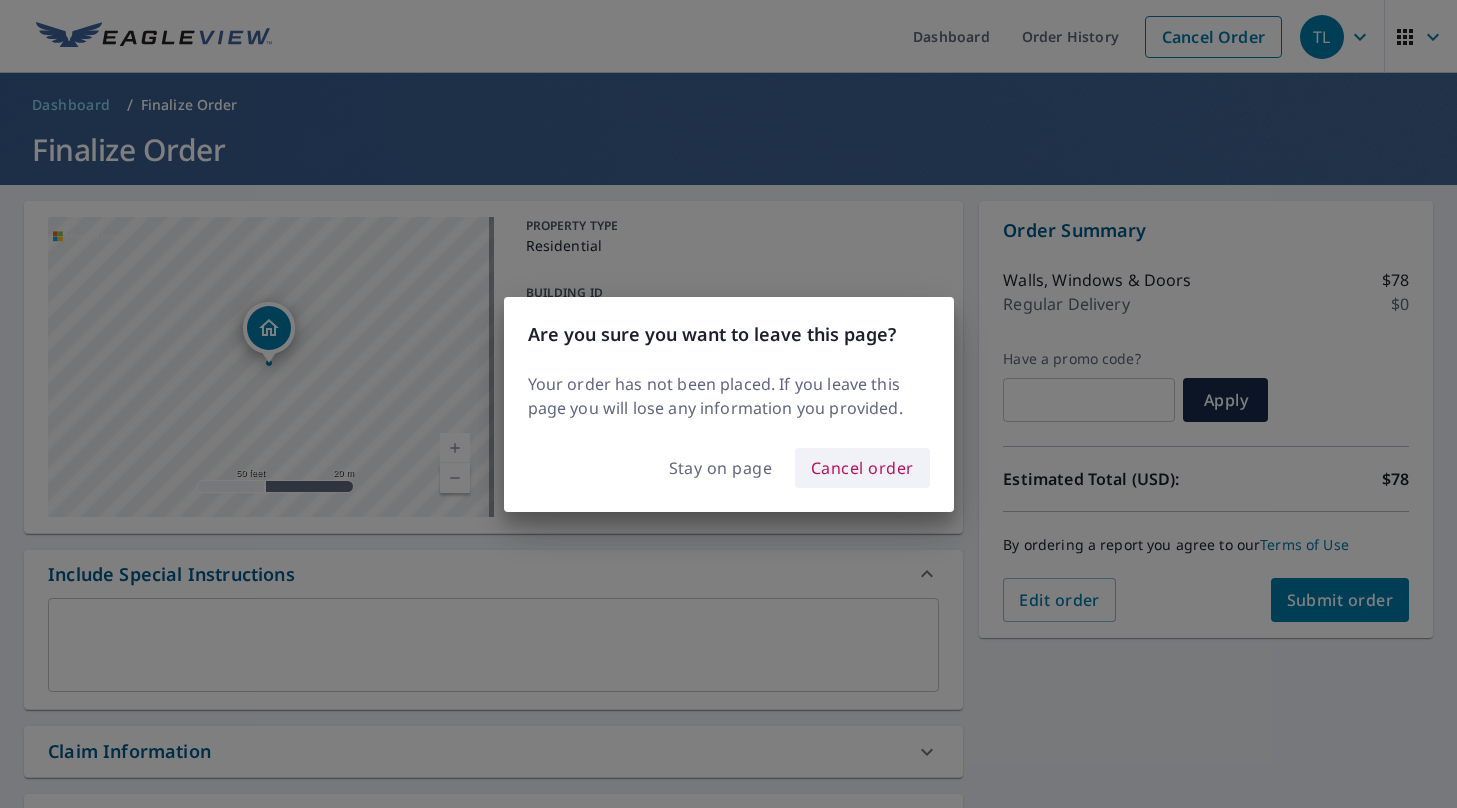 click on "Cancel order" at bounding box center [862, 468] 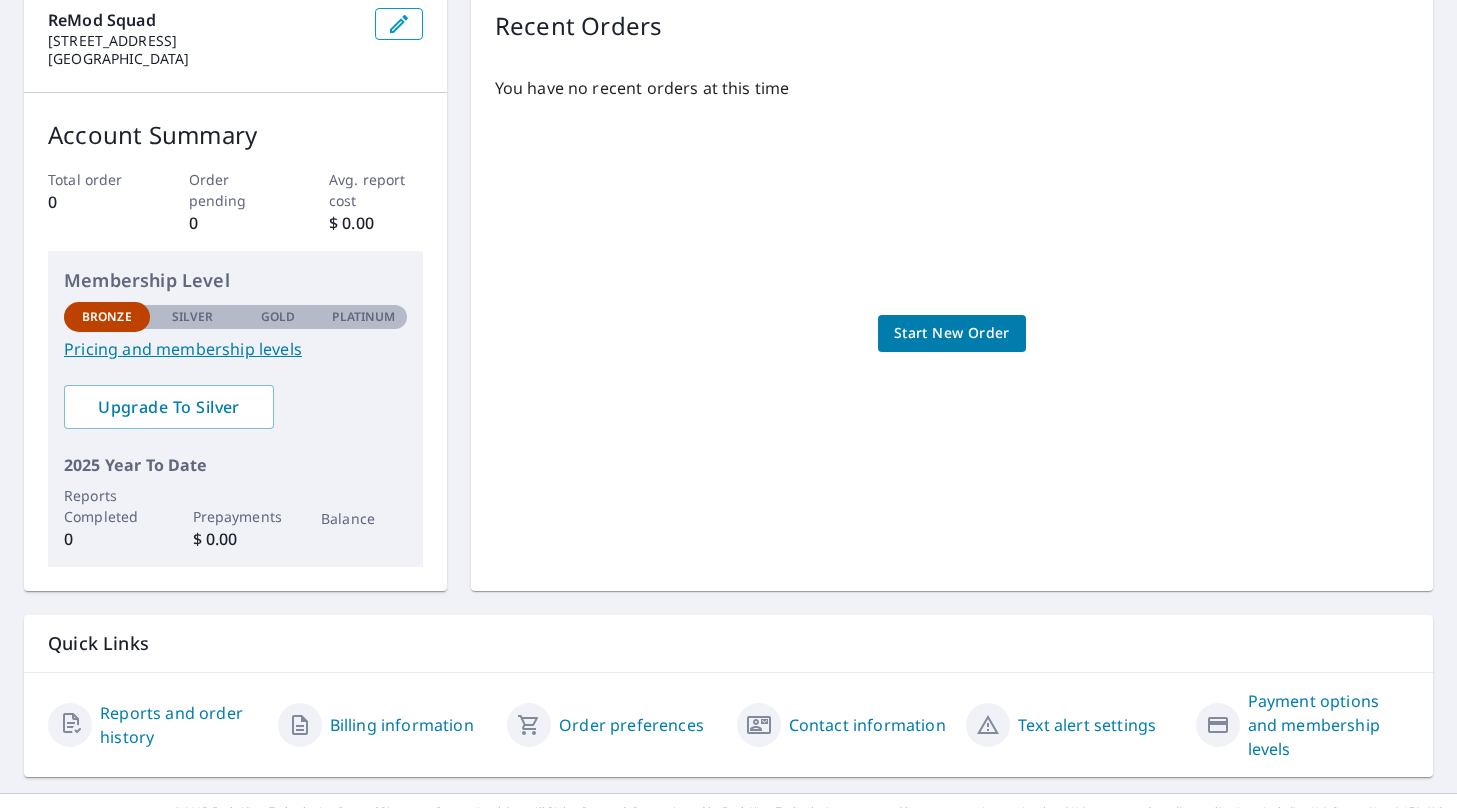 scroll, scrollTop: 236, scrollLeft: 0, axis: vertical 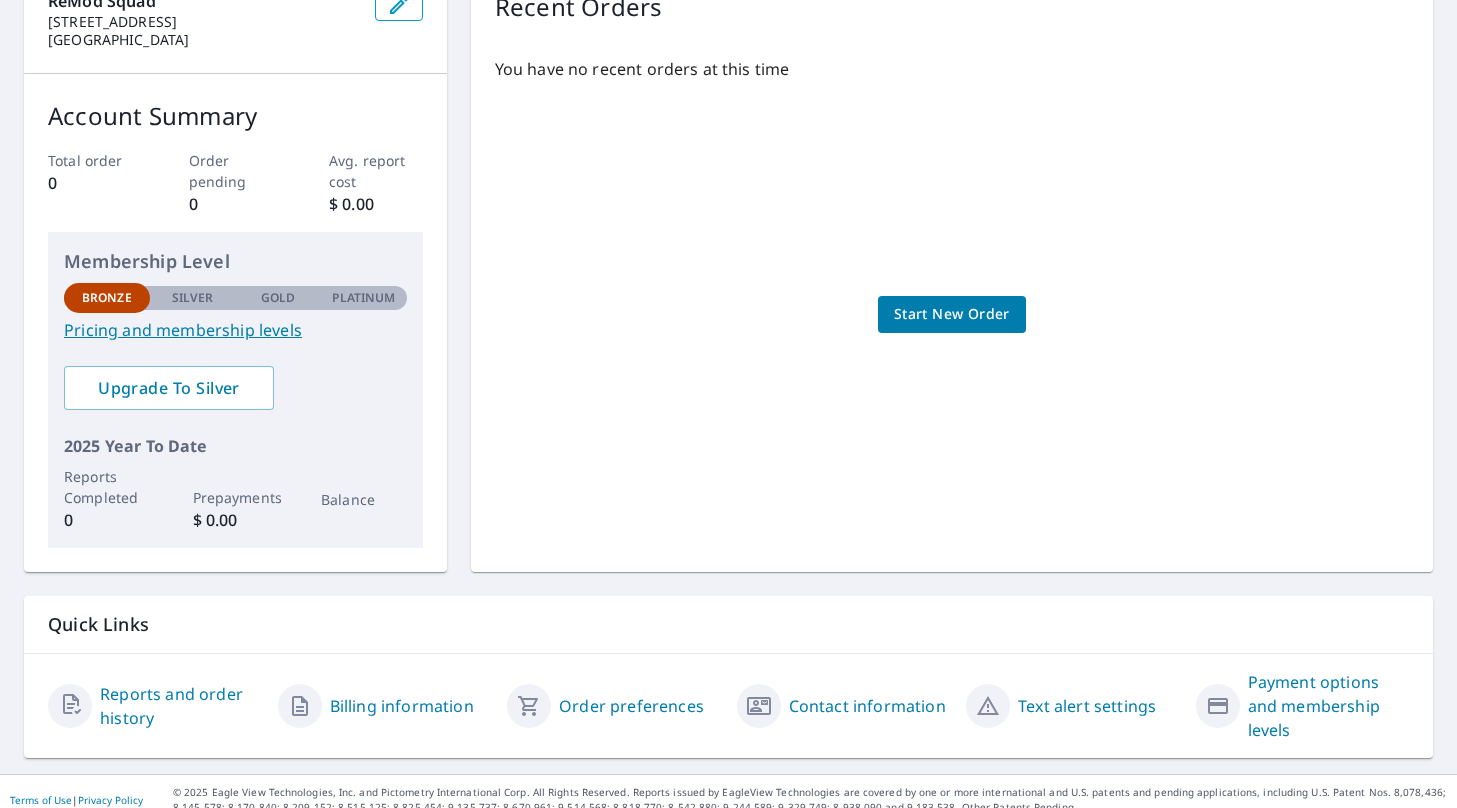 click on "Silver" at bounding box center [193, 298] 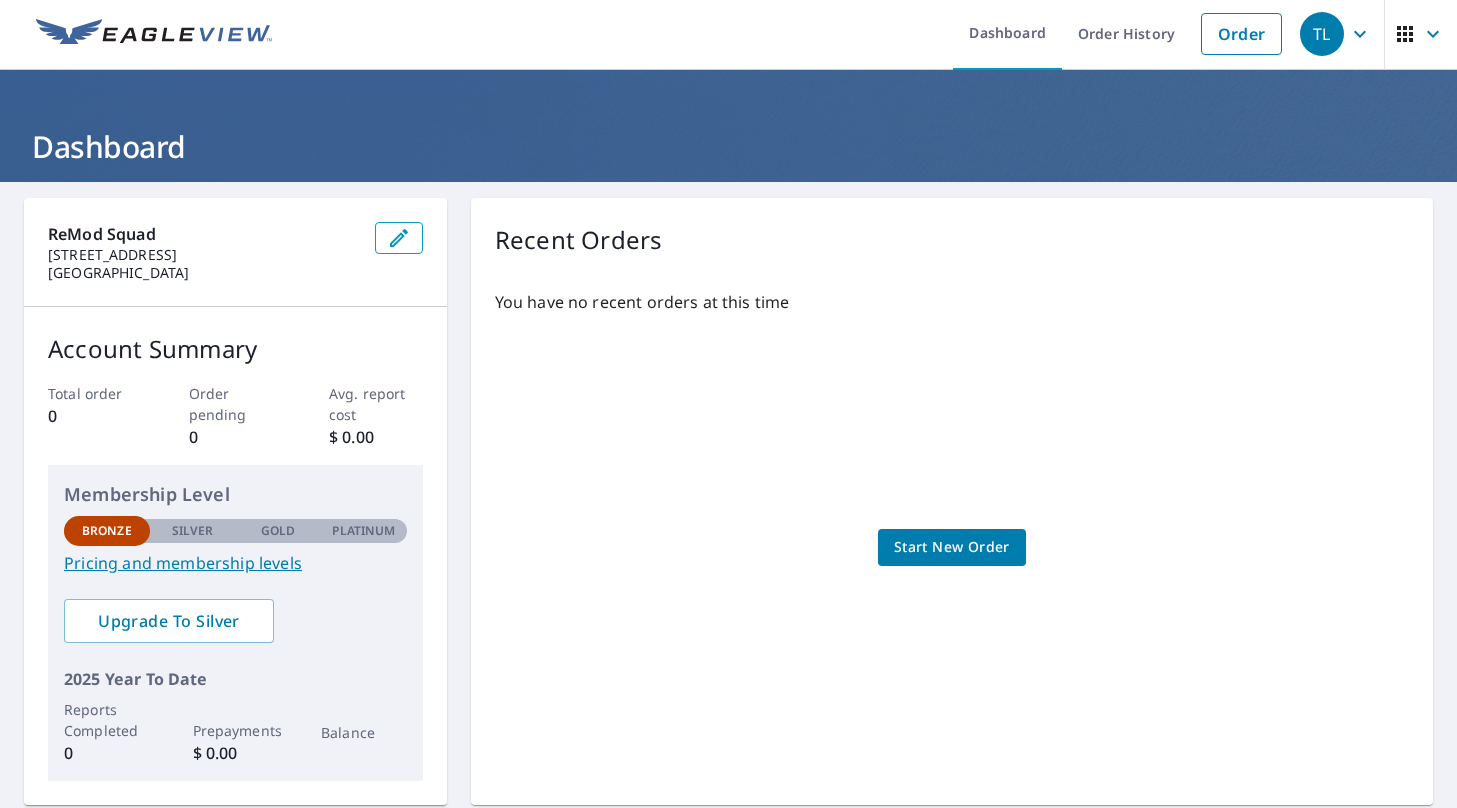 scroll, scrollTop: 0, scrollLeft: 0, axis: both 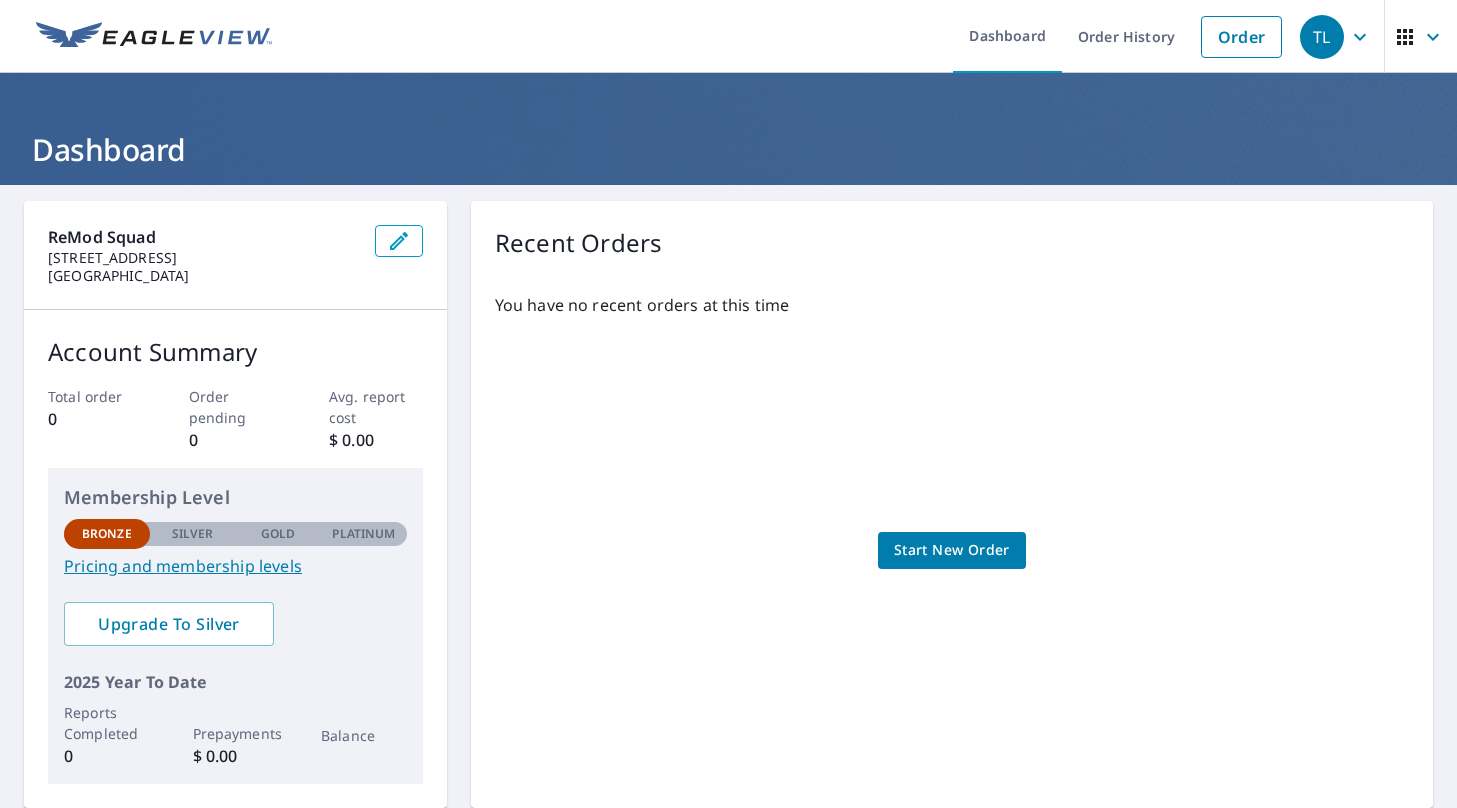 click on "TL" at bounding box center [1338, 37] 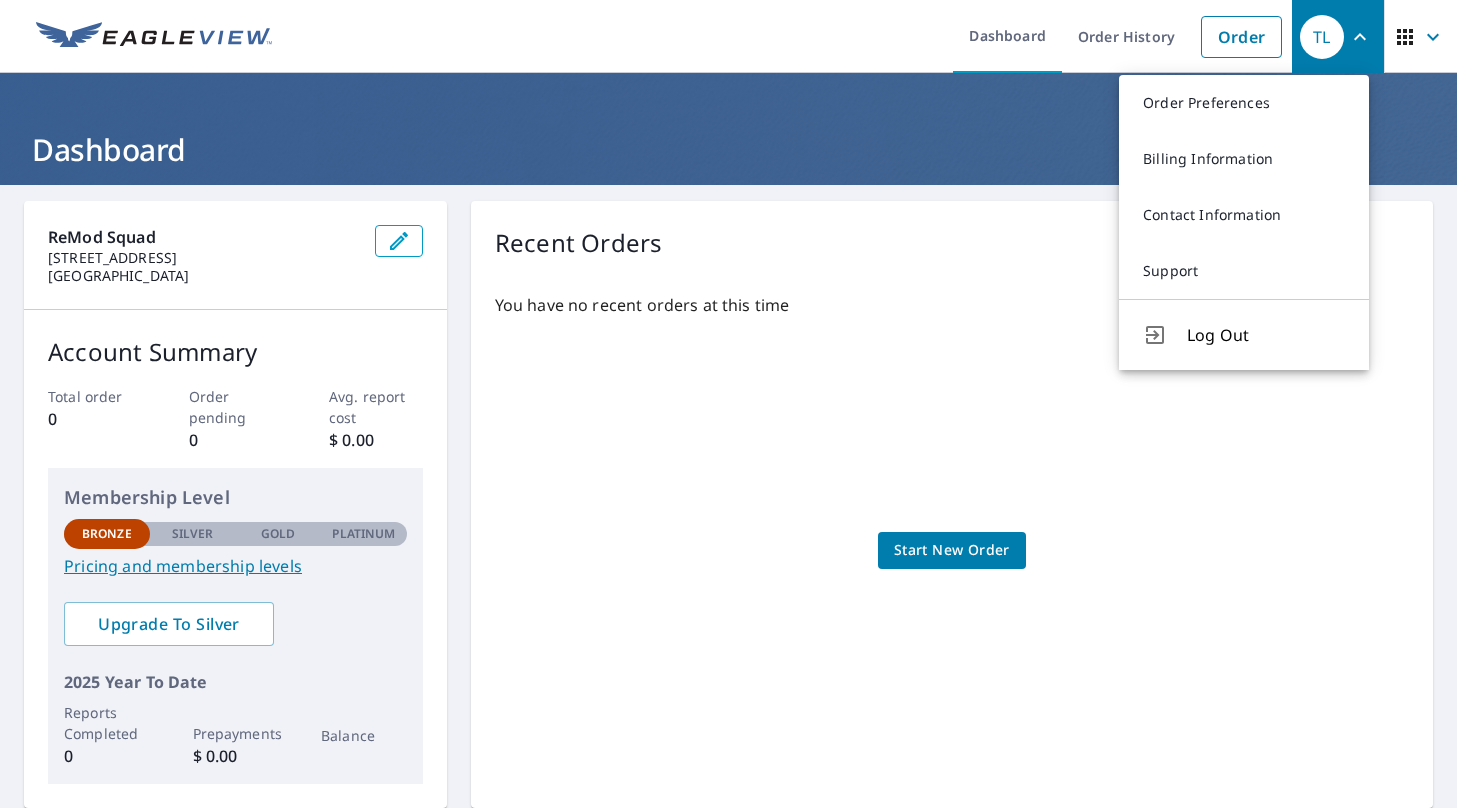 click on "Dashboard" at bounding box center (728, 149) 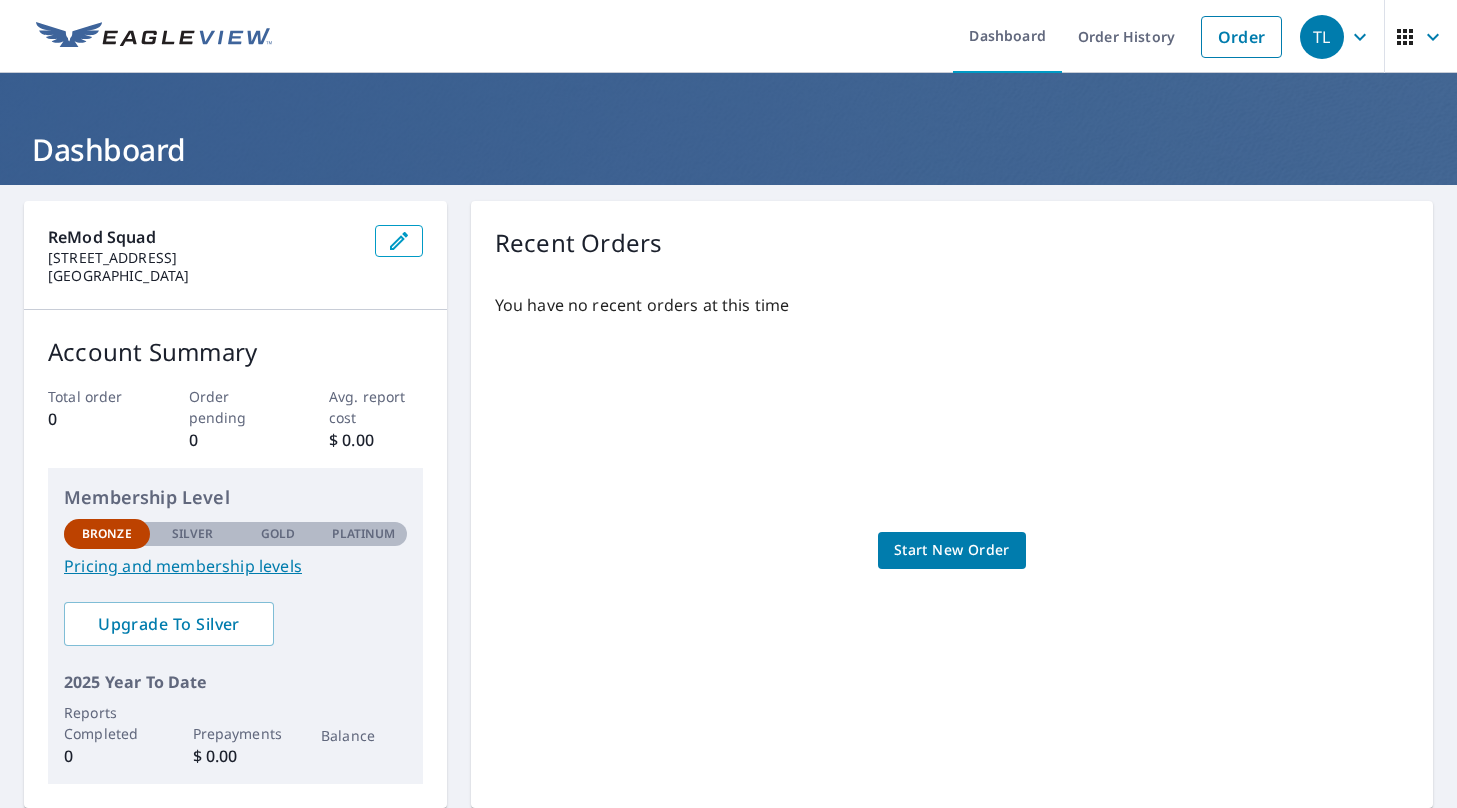 click on "Start New Order" at bounding box center [952, 550] 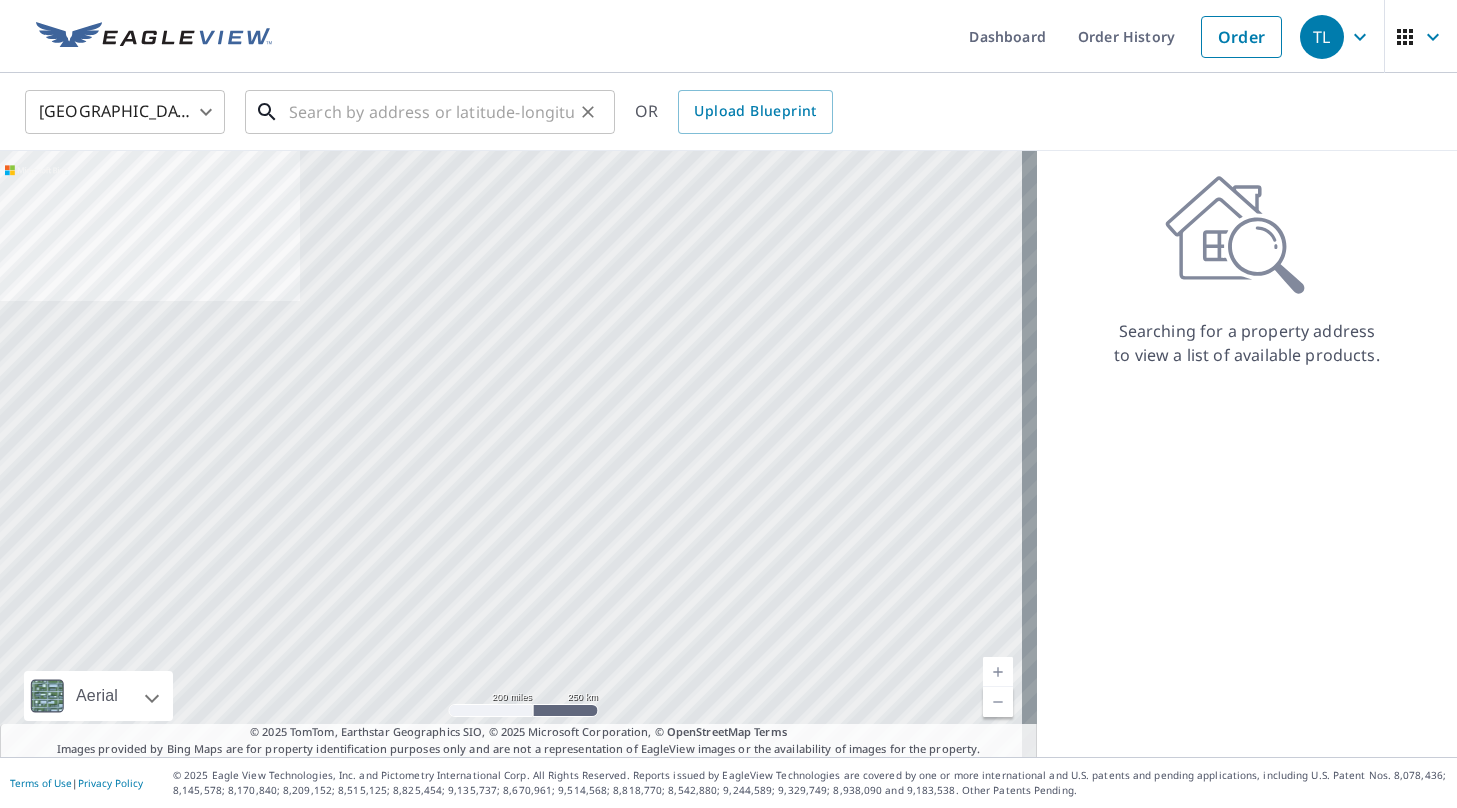 click at bounding box center (431, 112) 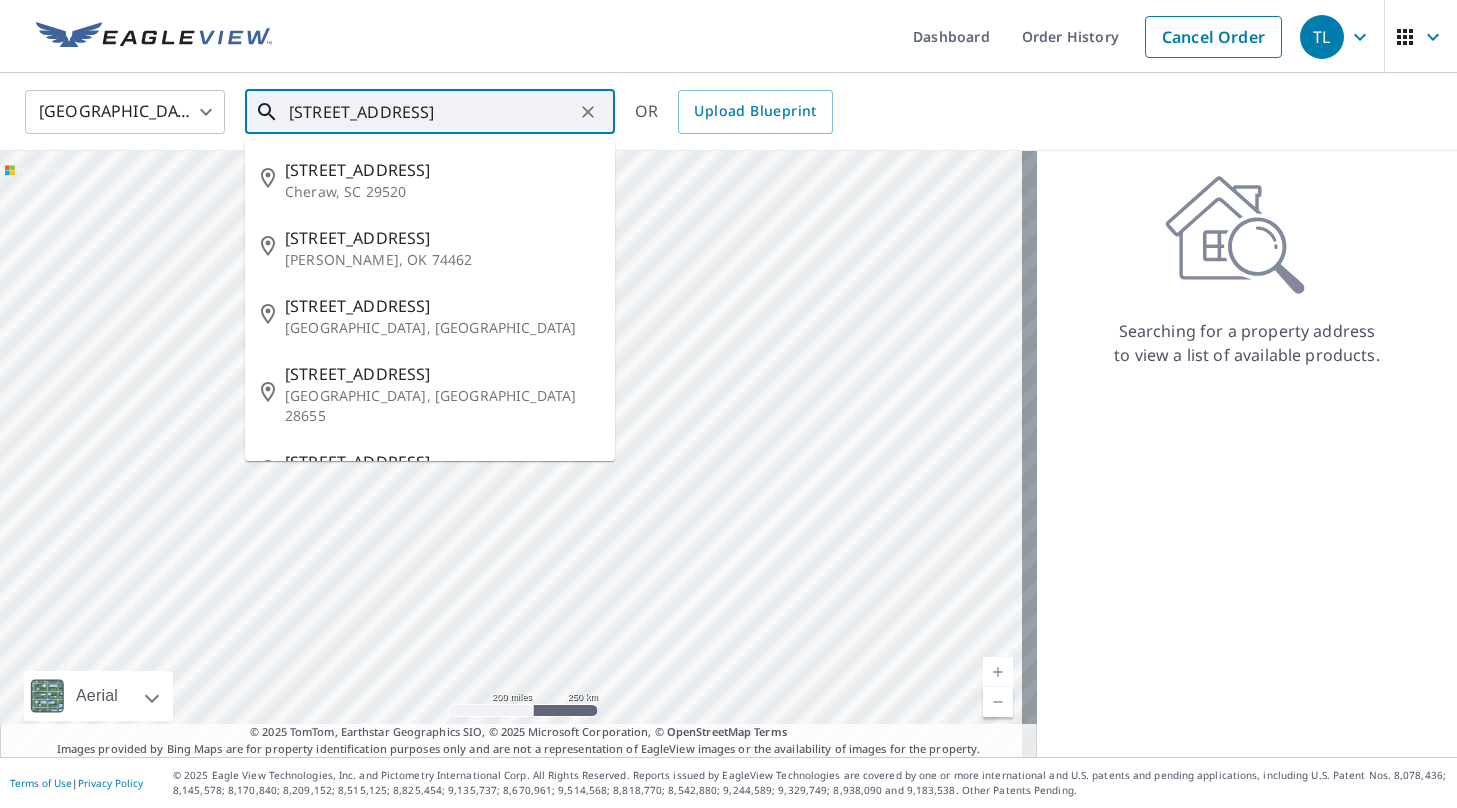 click on "[STREET_ADDRESS]" at bounding box center (431, 112) 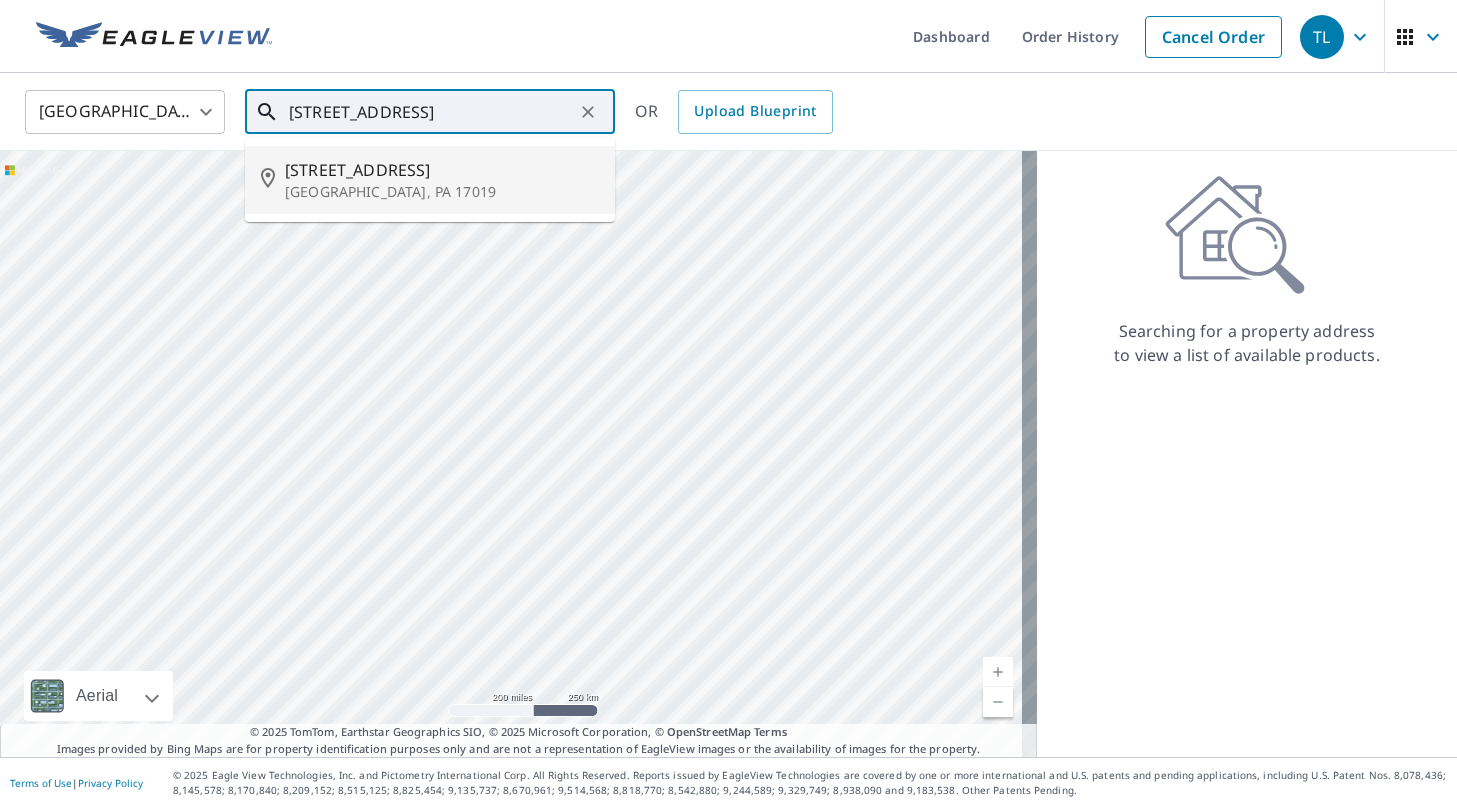 click on "[STREET_ADDRESS]" at bounding box center (442, 170) 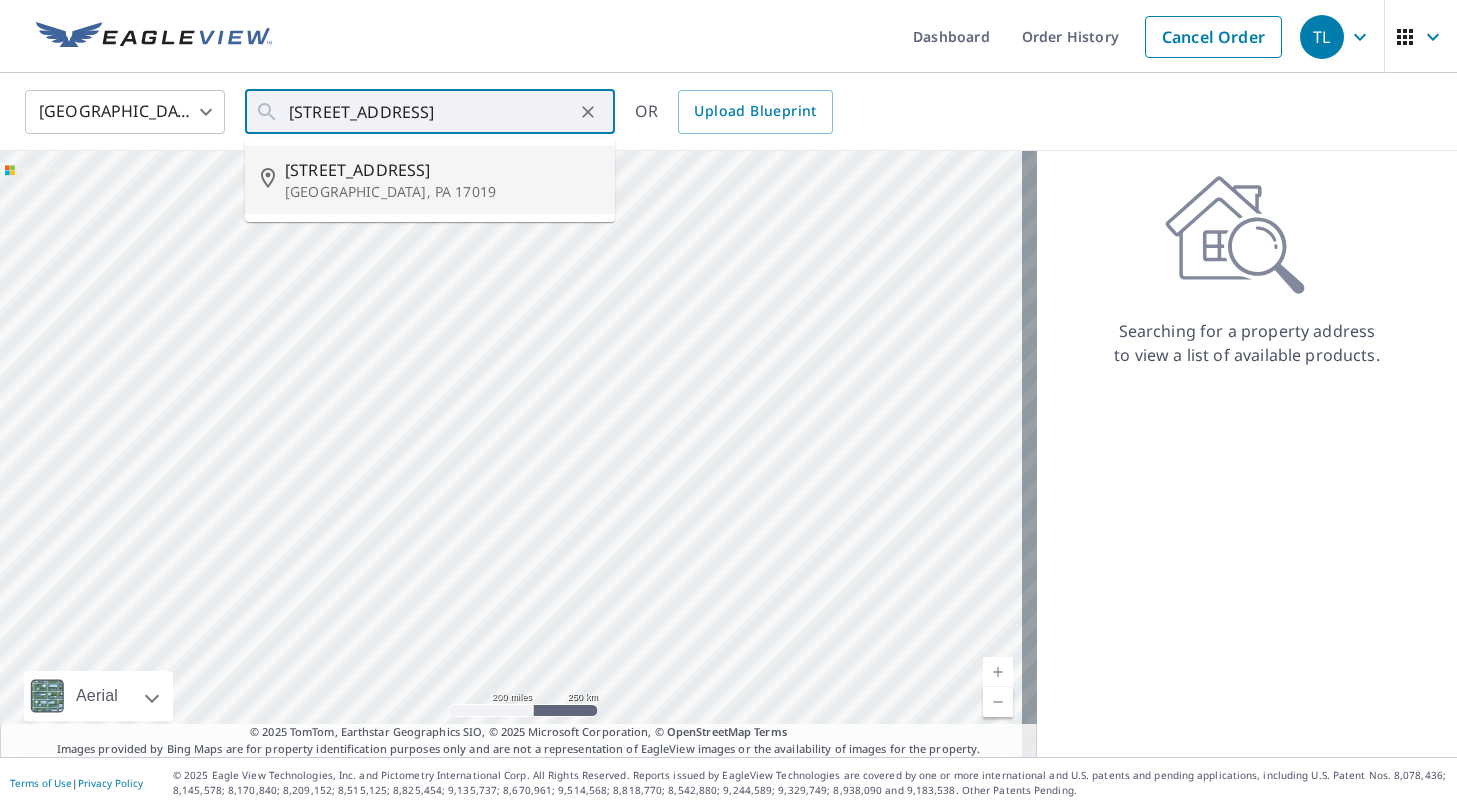 type on "[STREET_ADDRESS]" 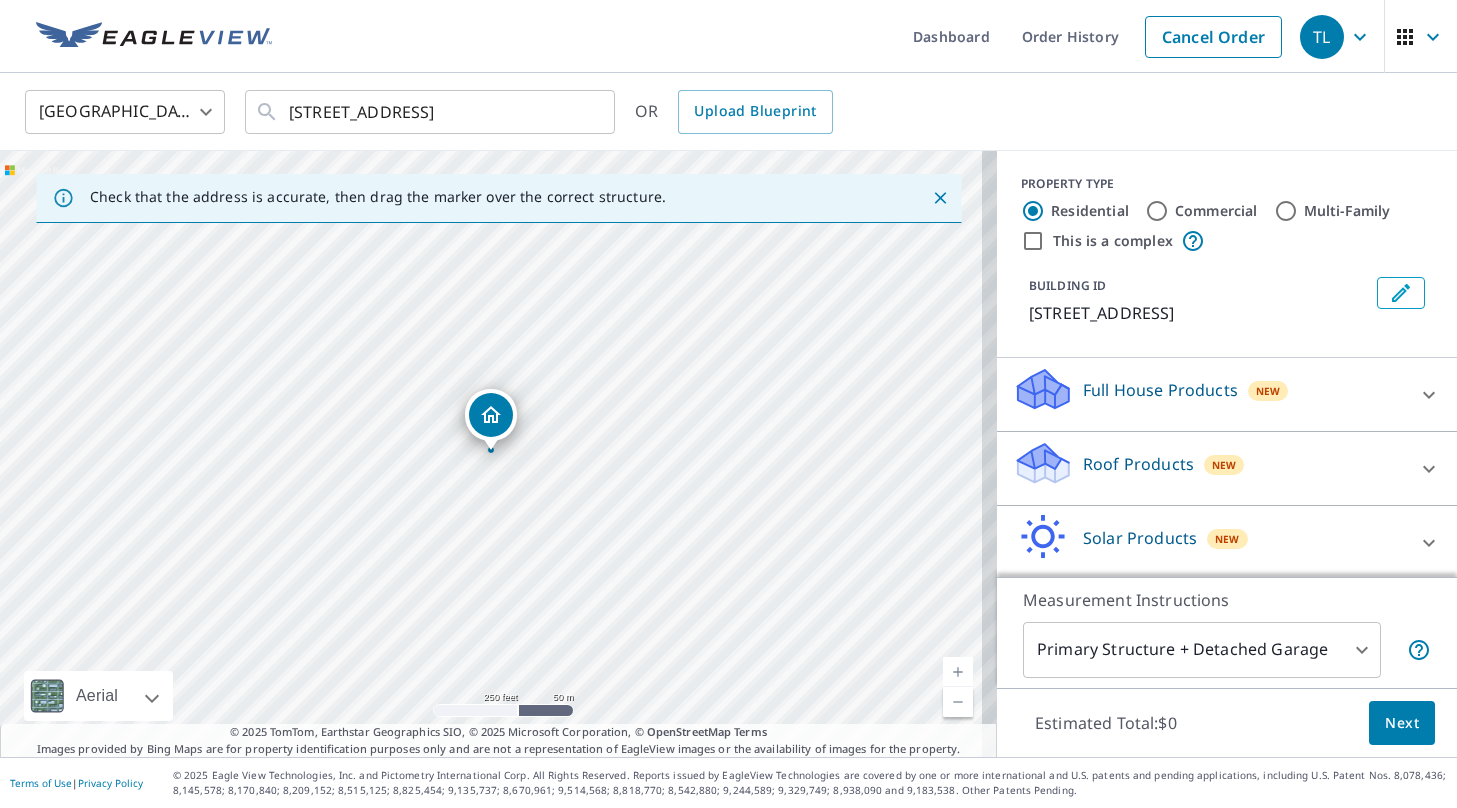 click 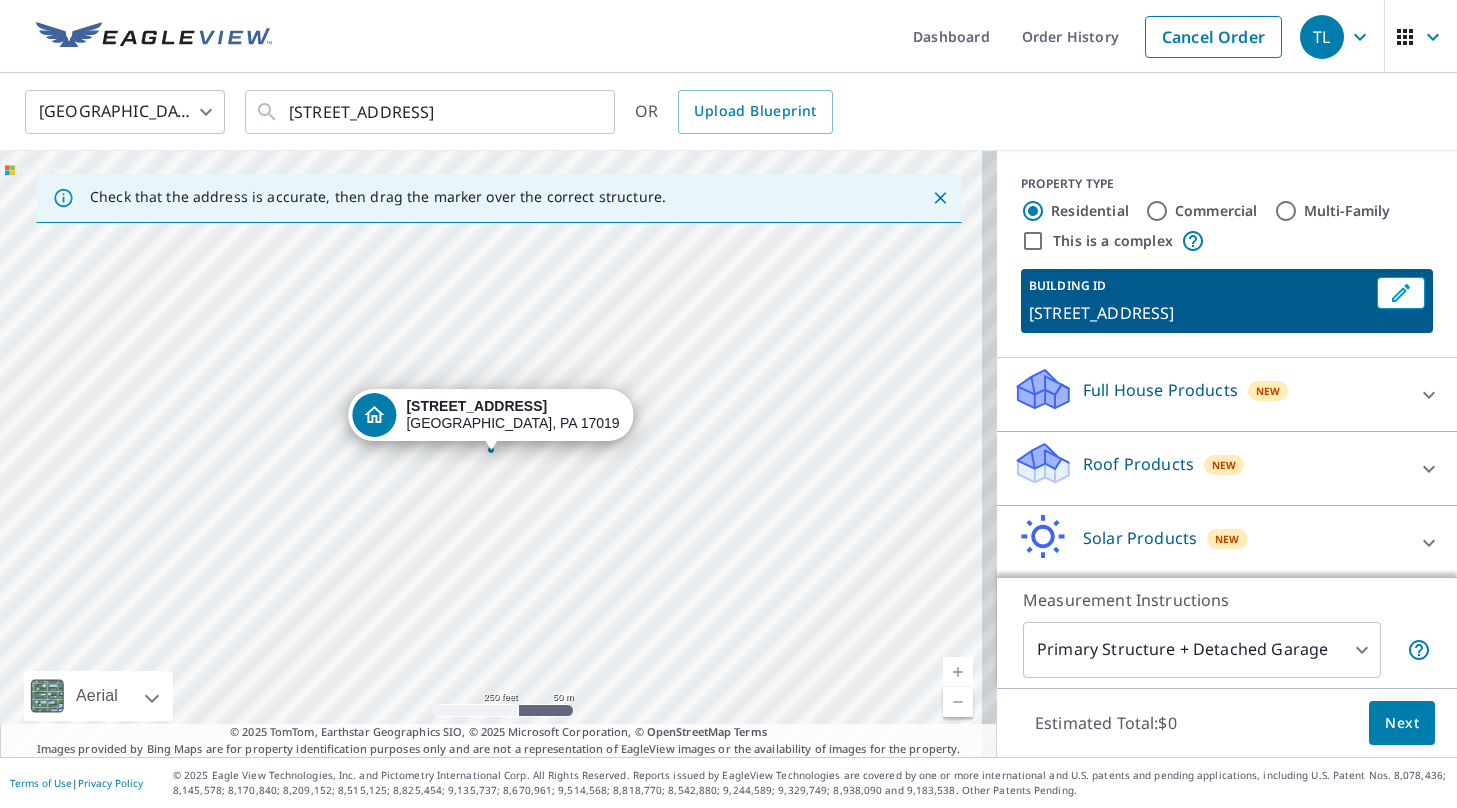 click on "[STREET_ADDRESS]" at bounding box center [512, 415] 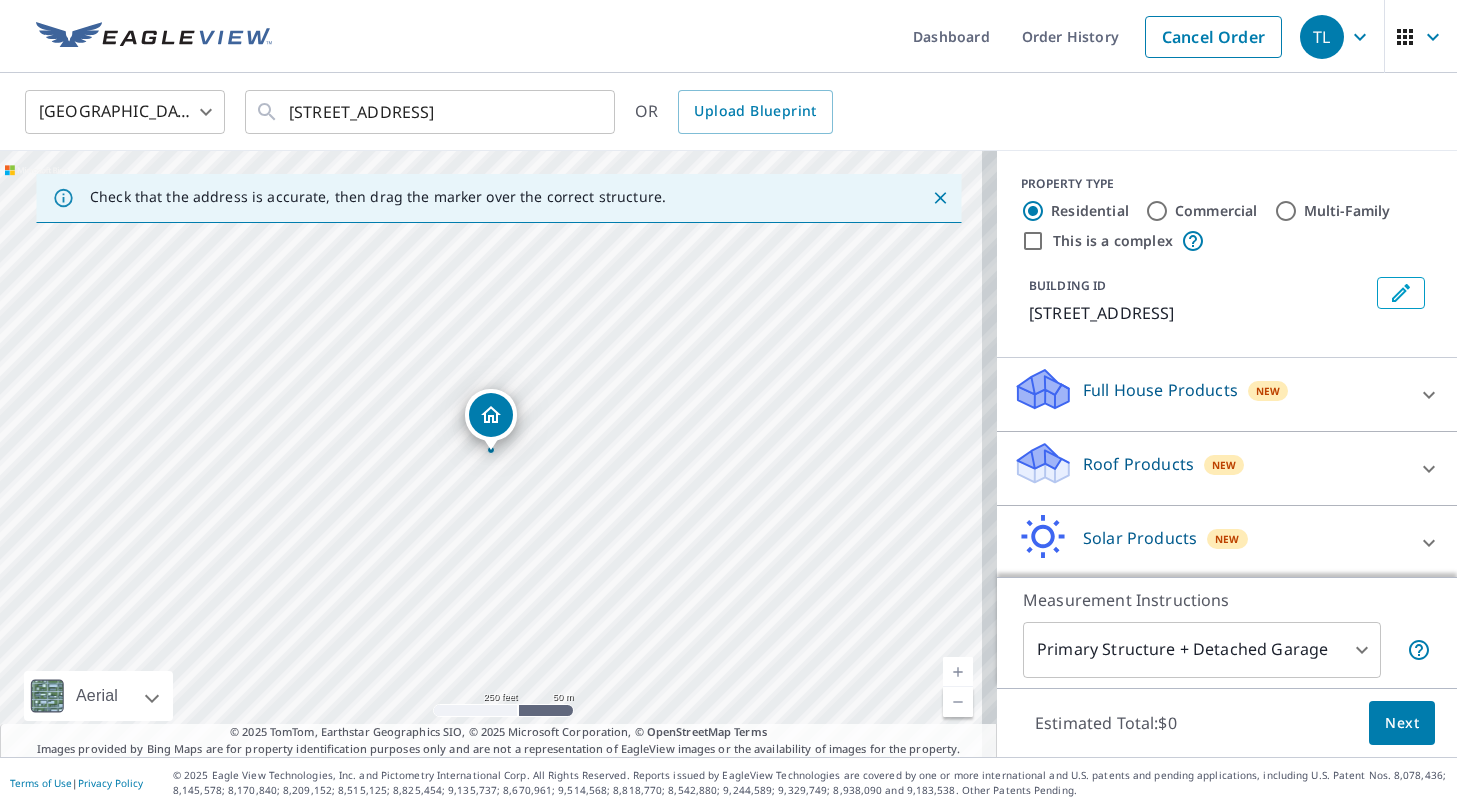 click 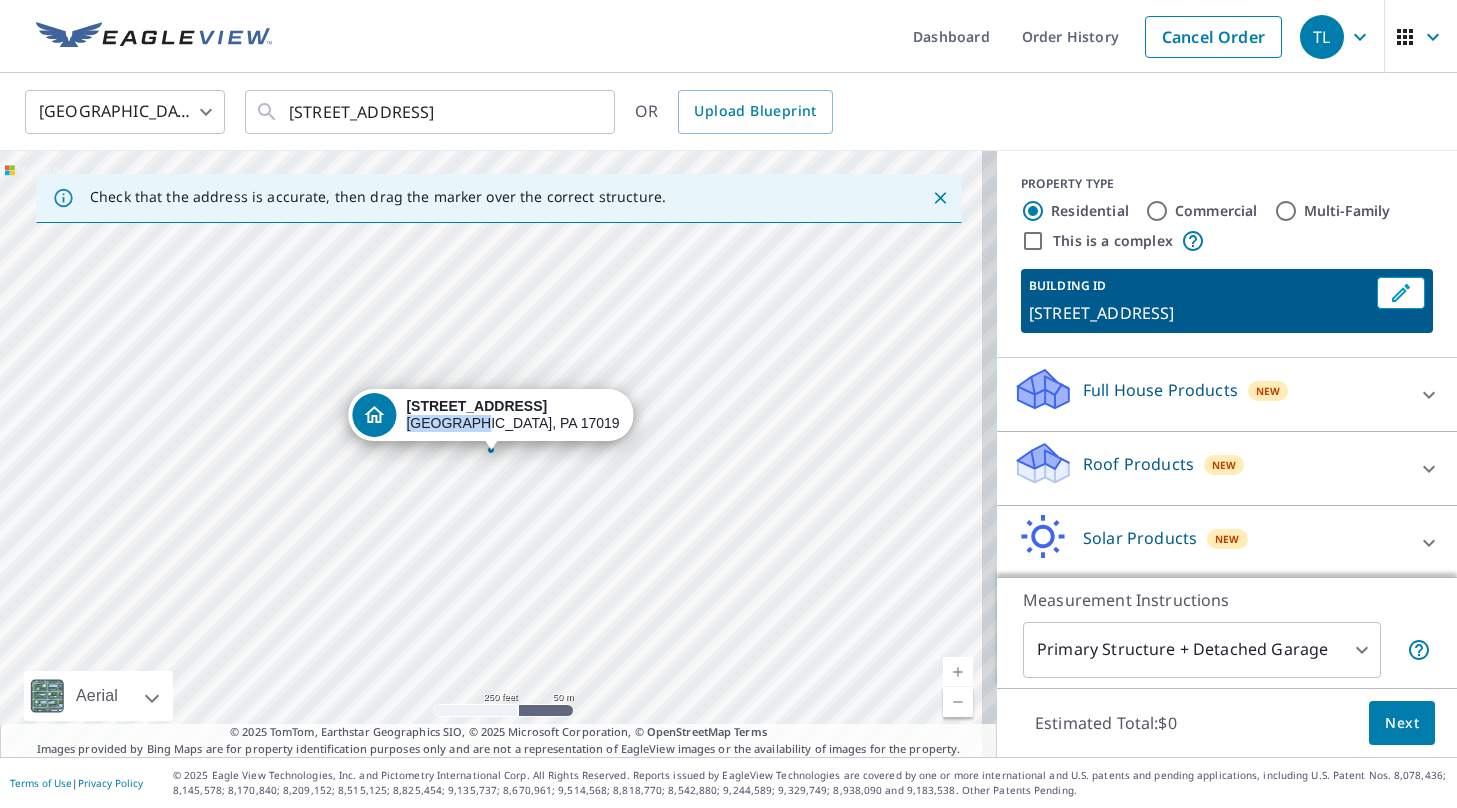 click on "[STREET_ADDRESS]" at bounding box center [512, 415] 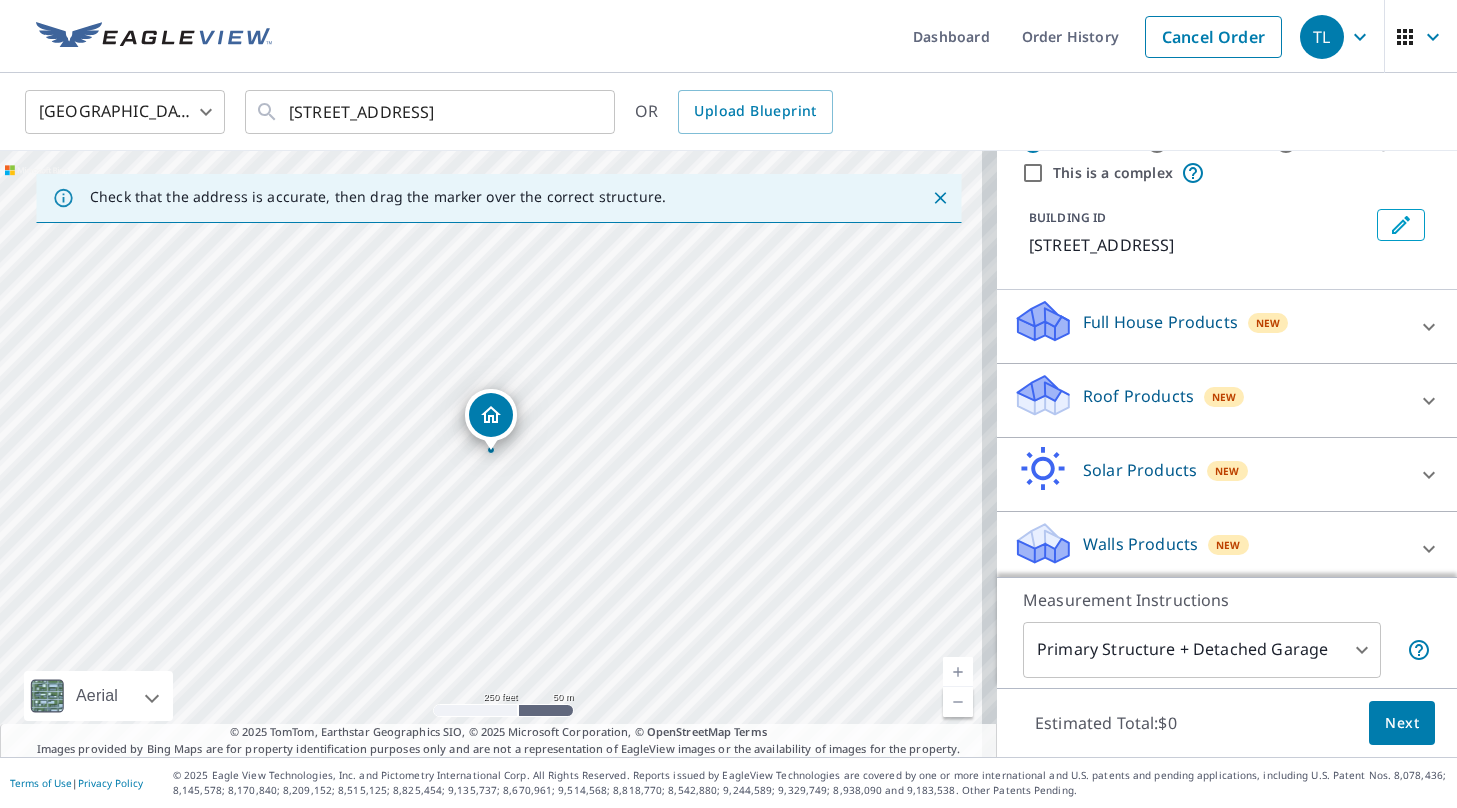 scroll, scrollTop: 77, scrollLeft: 0, axis: vertical 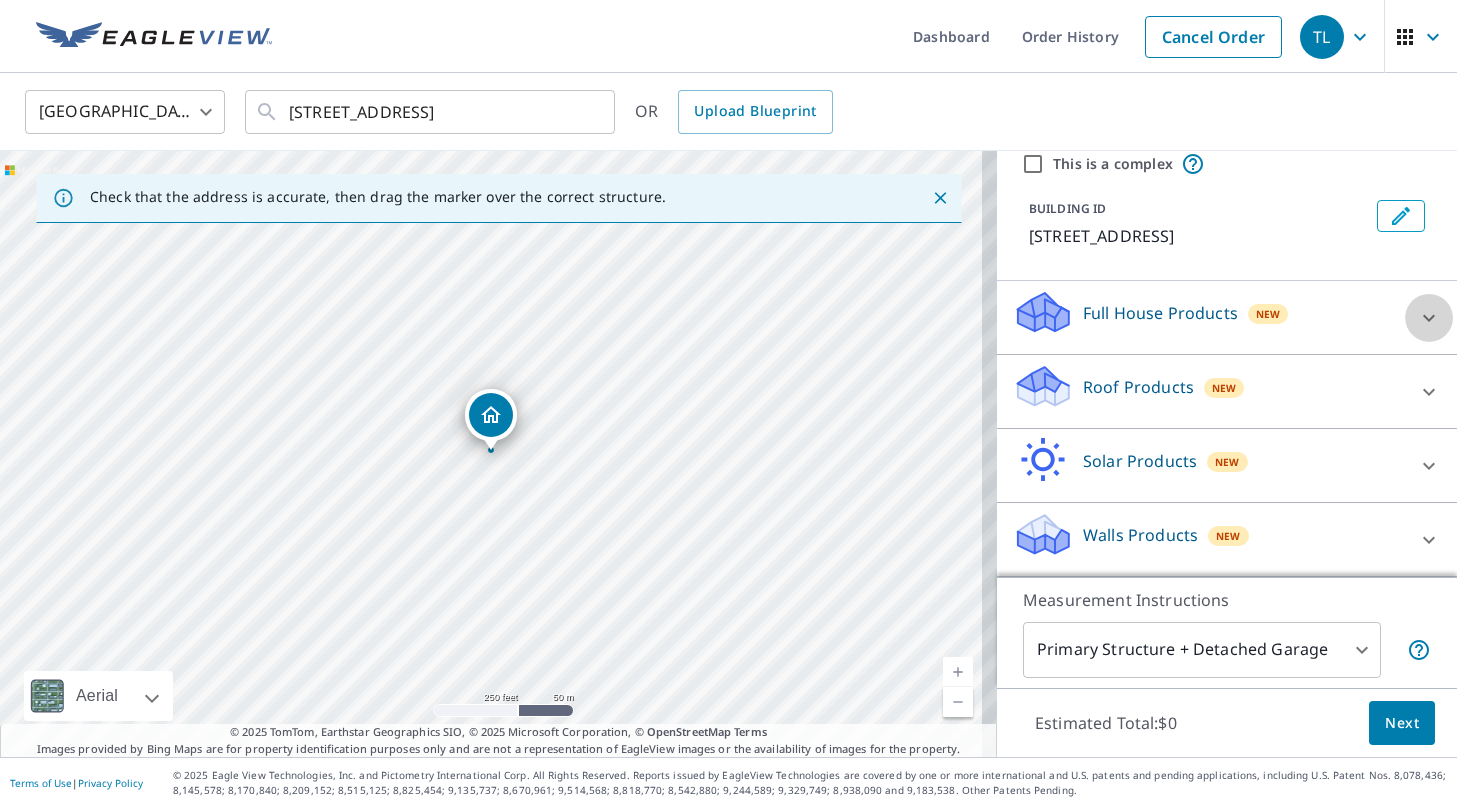 click 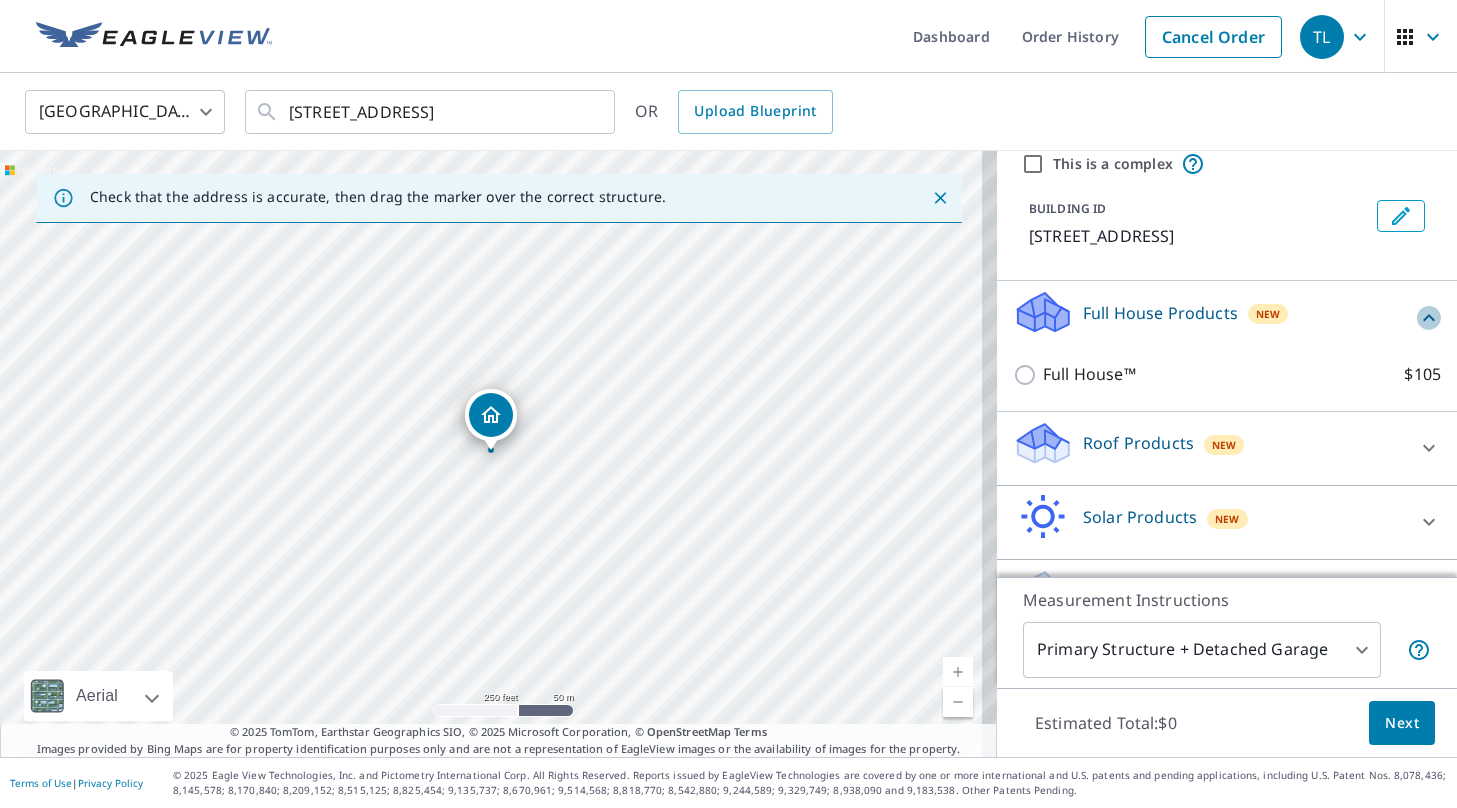 click 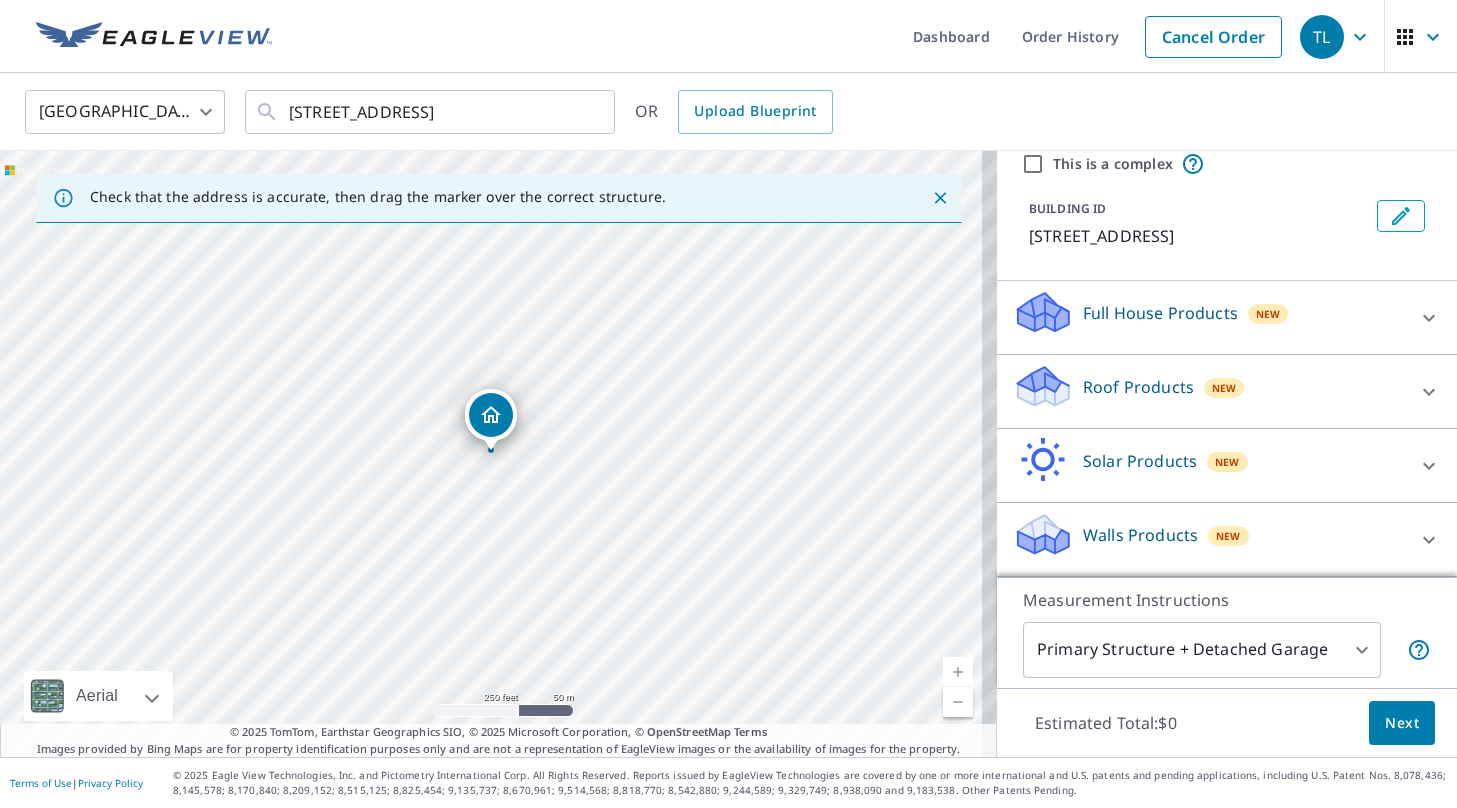 click 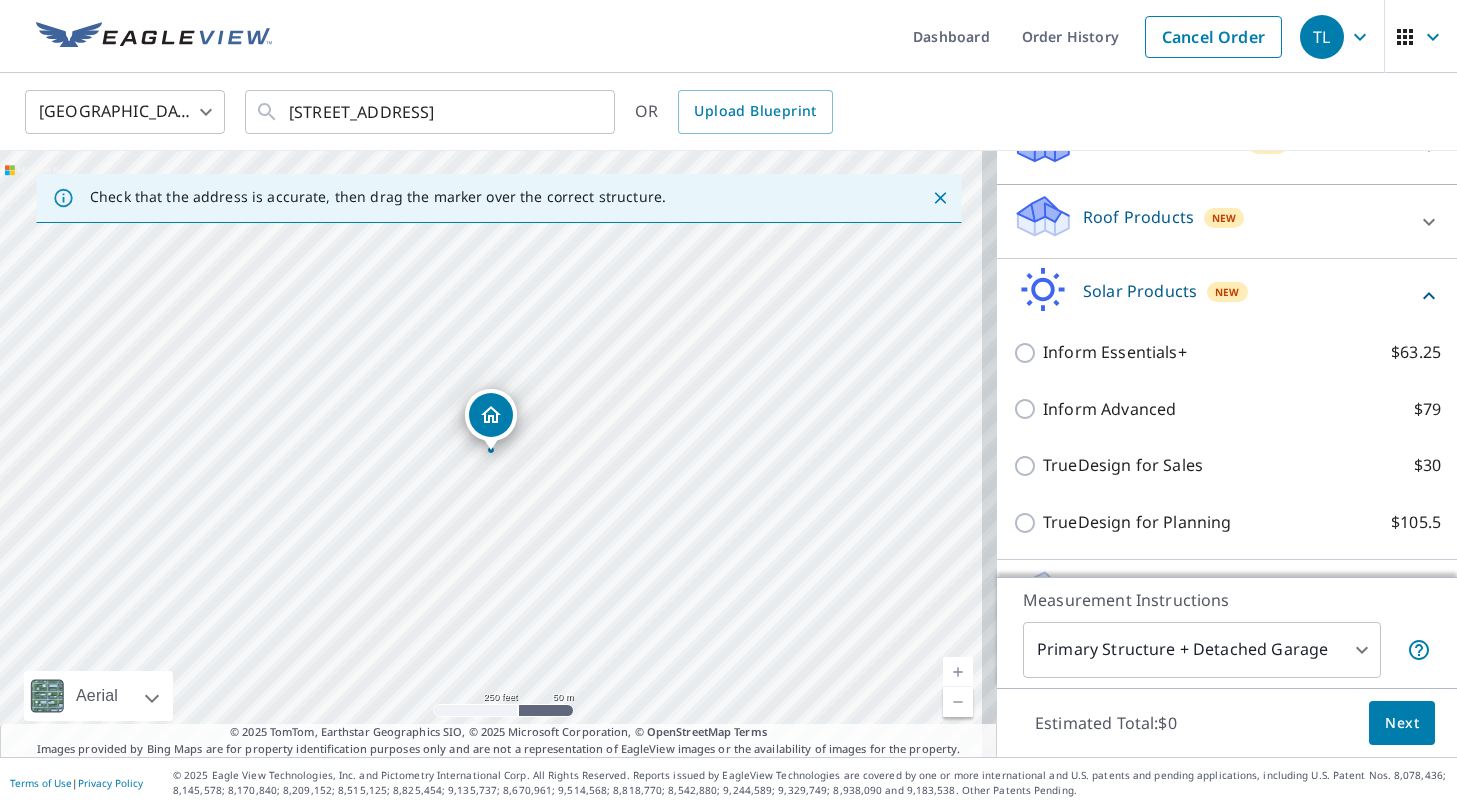 scroll, scrollTop: 277, scrollLeft: 0, axis: vertical 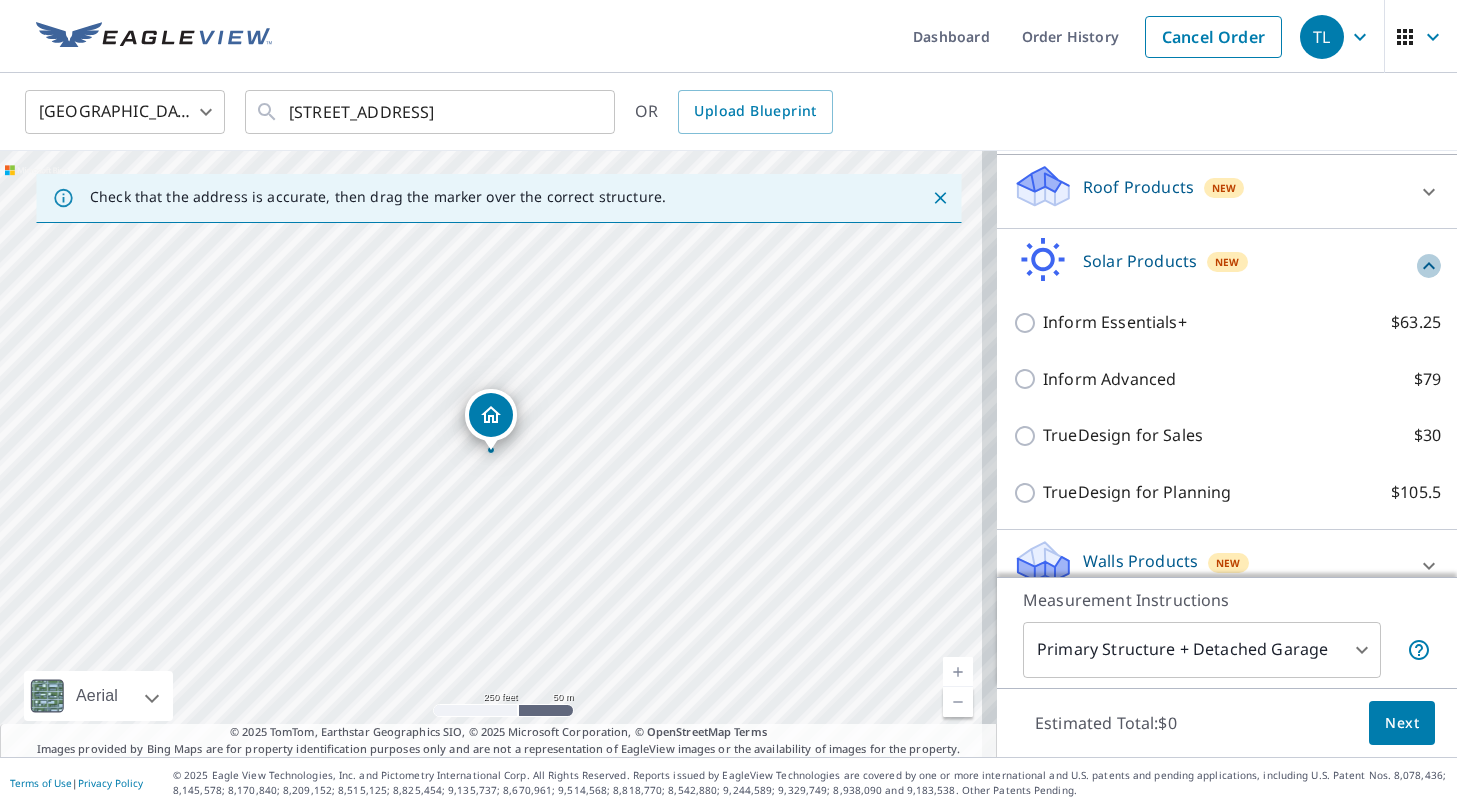 click 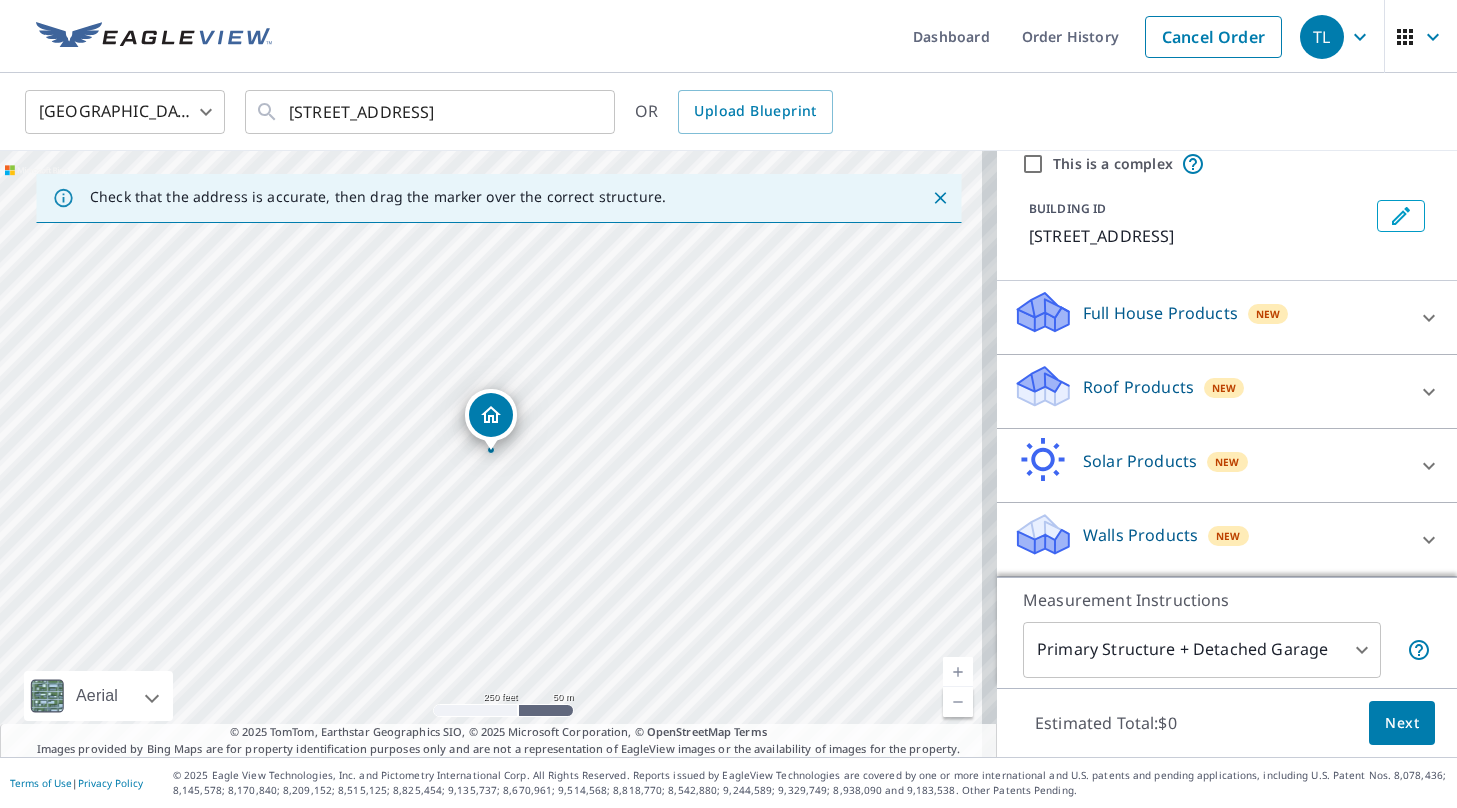 scroll, scrollTop: 77, scrollLeft: 0, axis: vertical 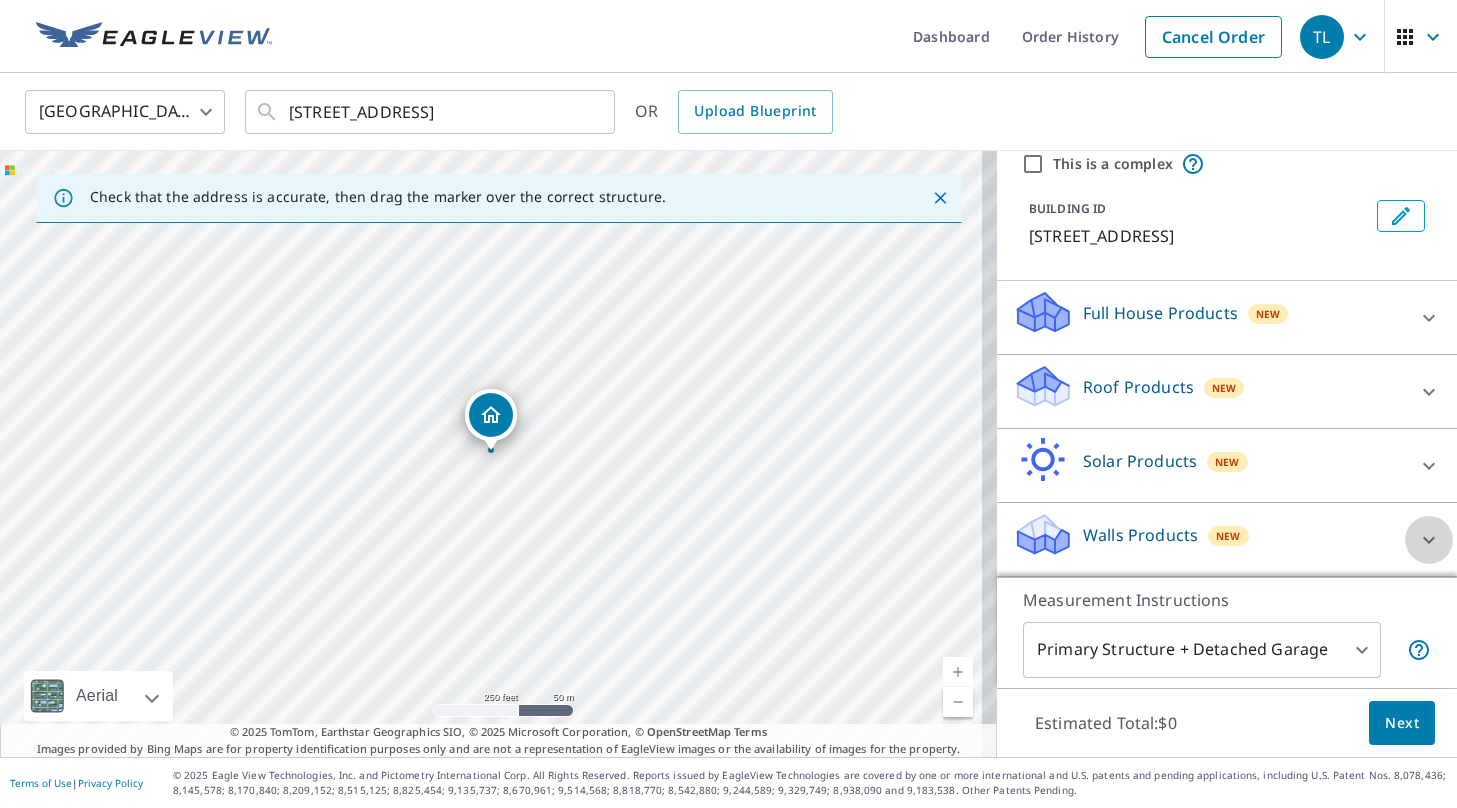 click 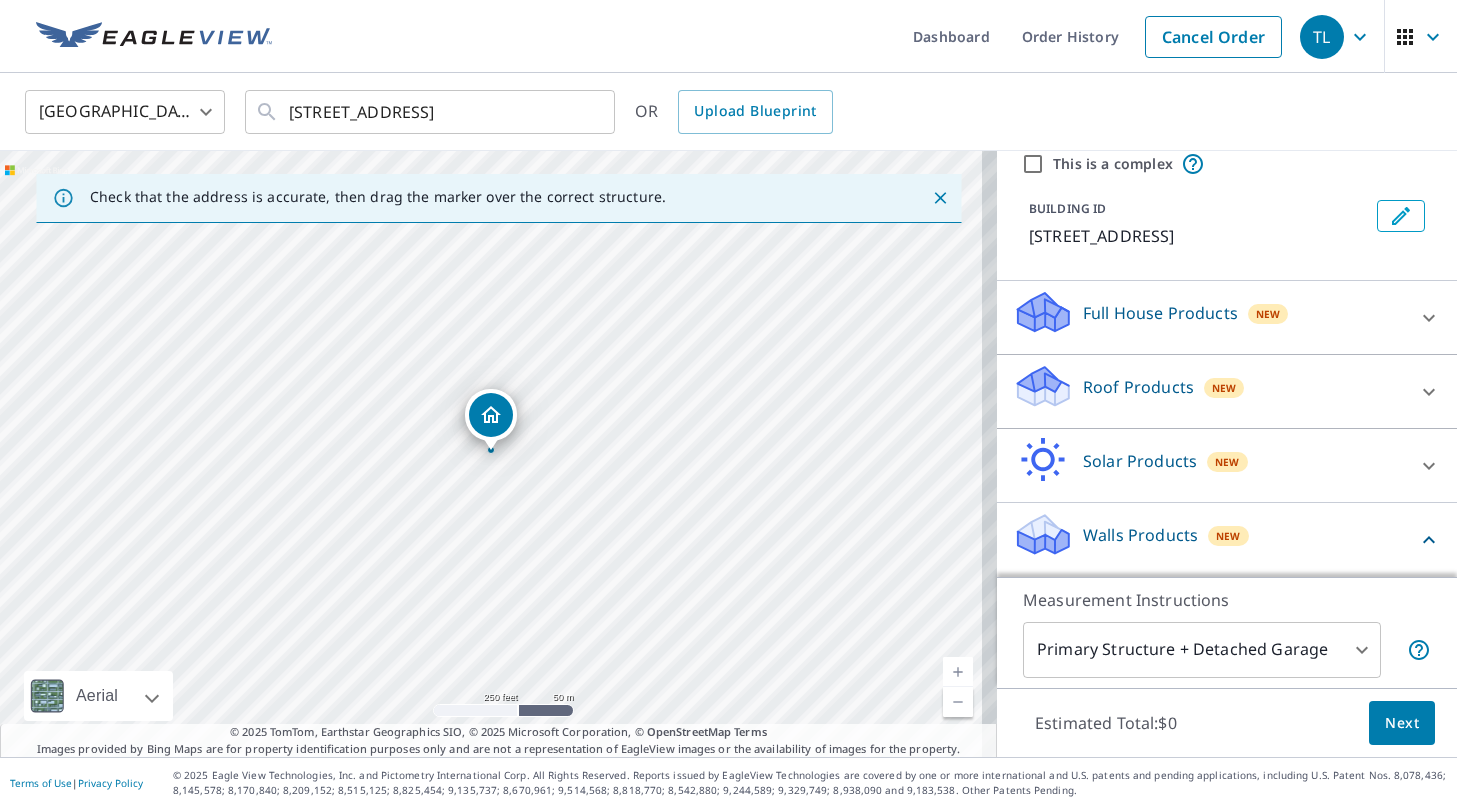 scroll, scrollTop: 190, scrollLeft: 0, axis: vertical 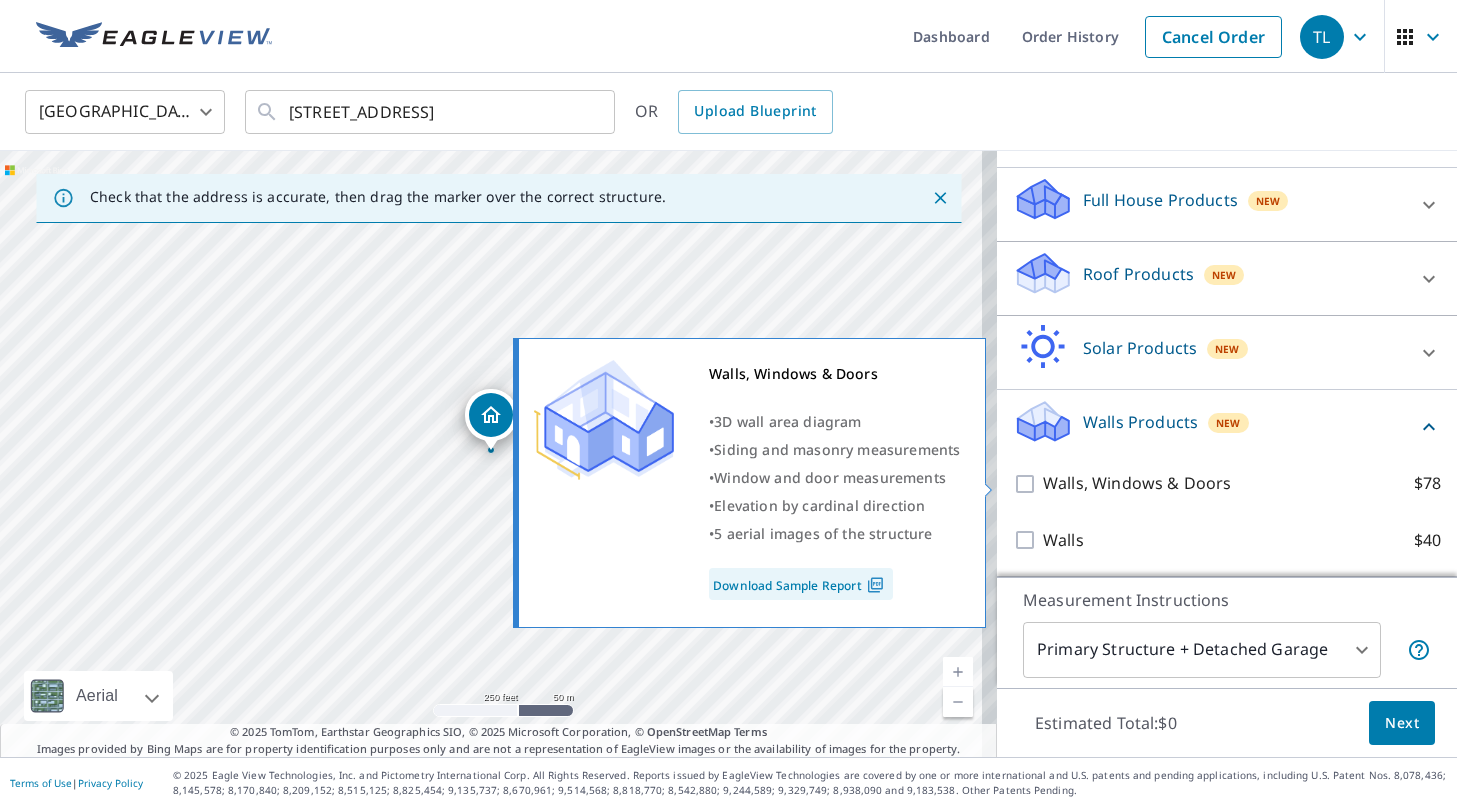 click on "Download Sample Report" at bounding box center (801, 584) 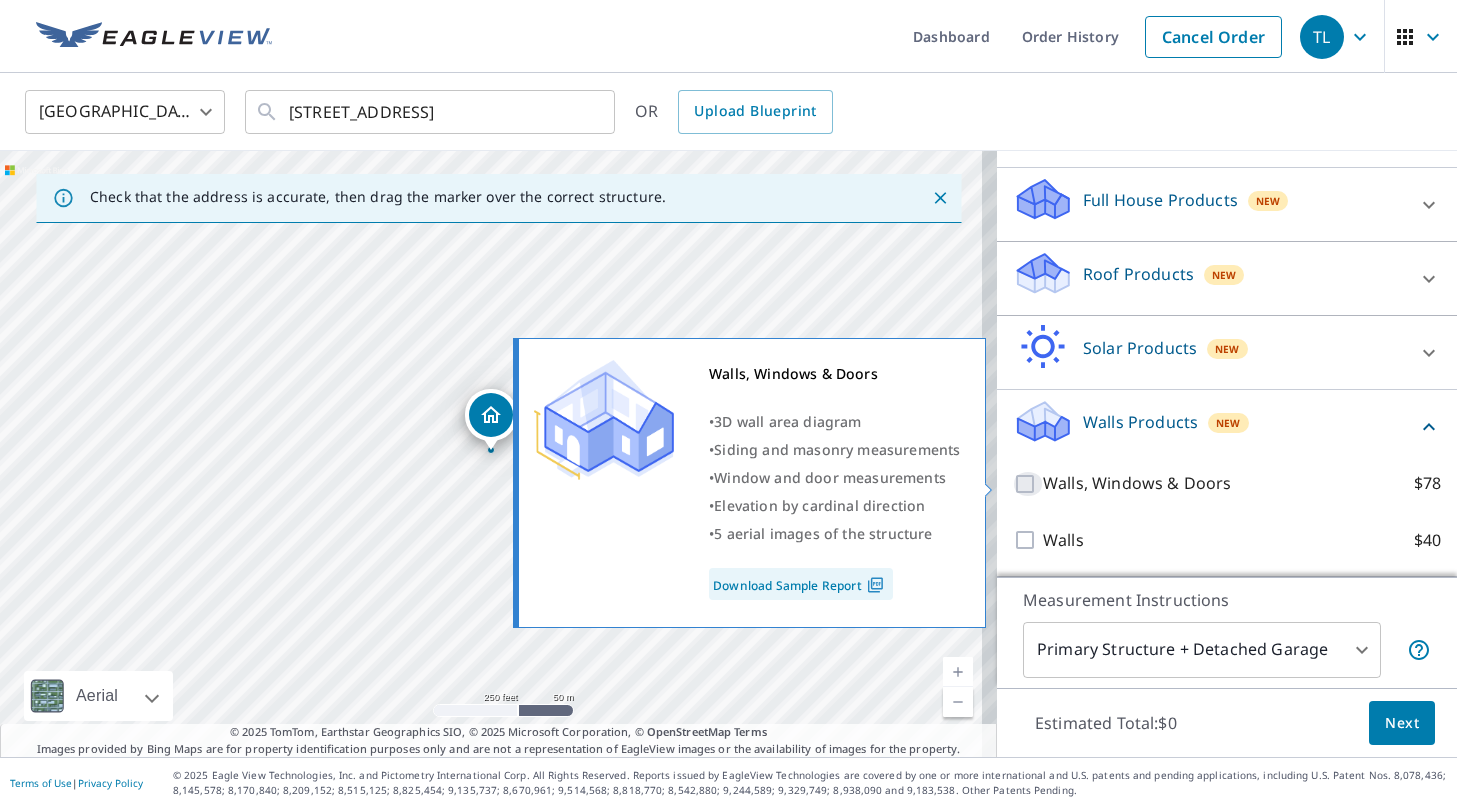 click on "Walls, Windows & Doors $78" at bounding box center [1028, 484] 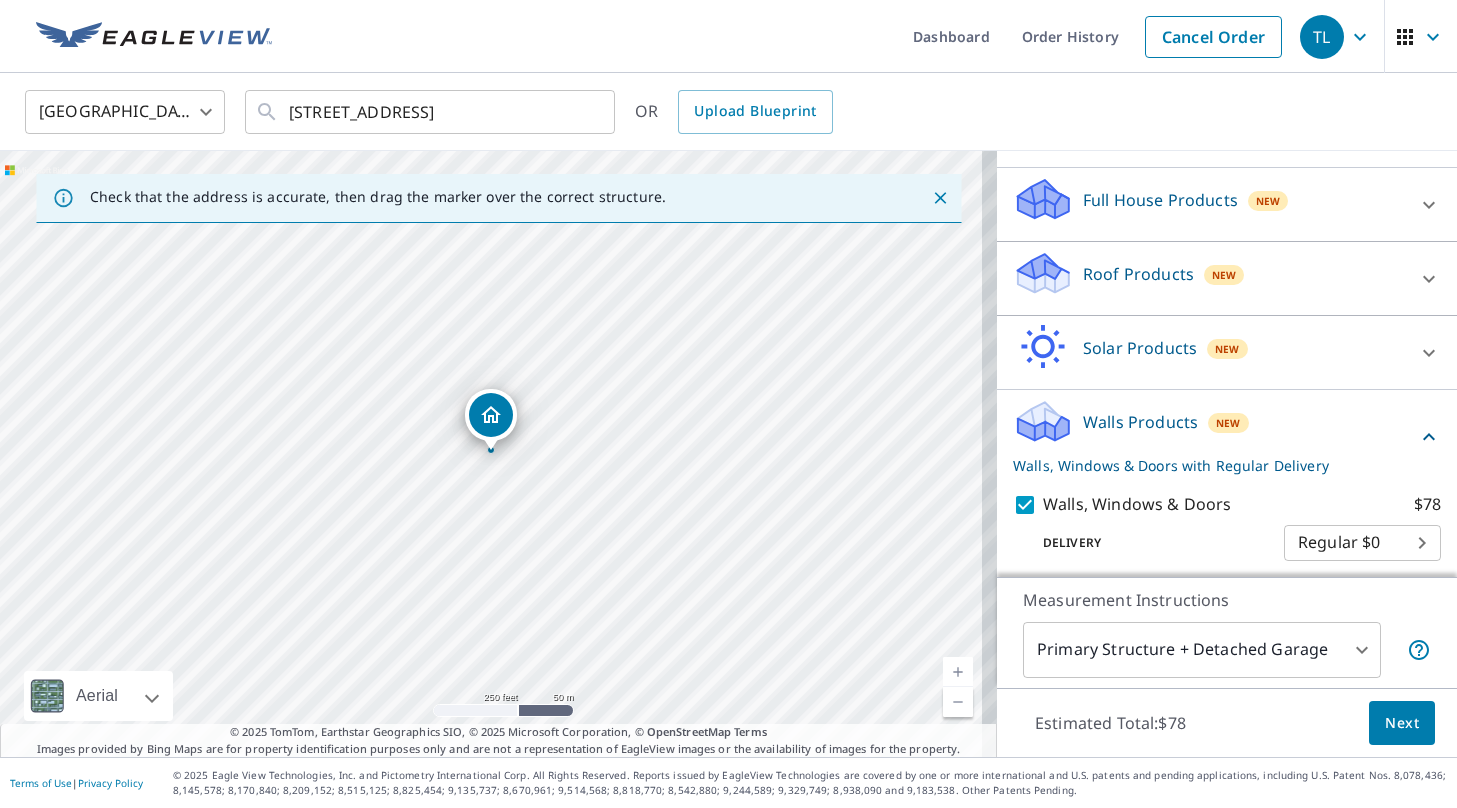 click on "Next" at bounding box center [1402, 723] 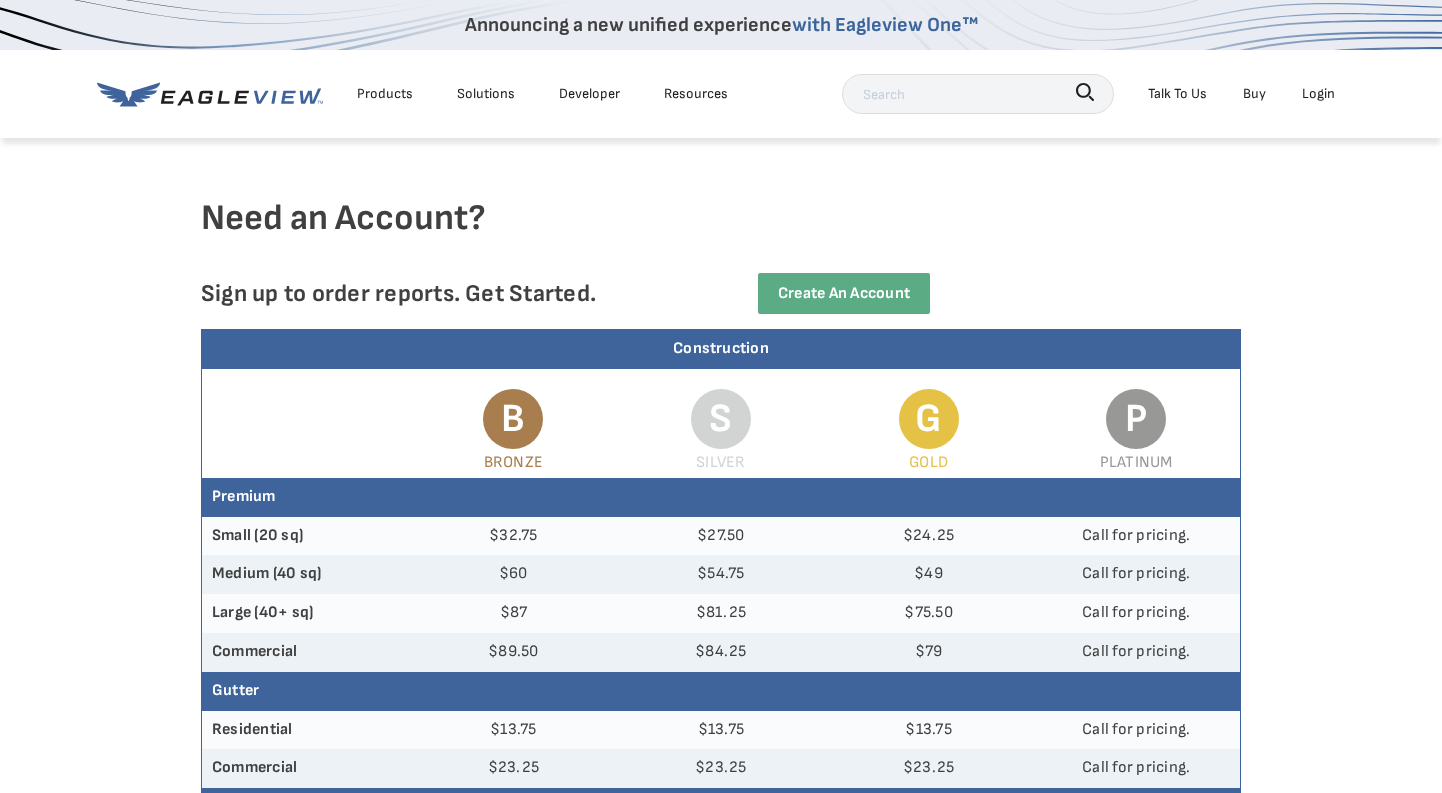 scroll, scrollTop: 0, scrollLeft: 0, axis: both 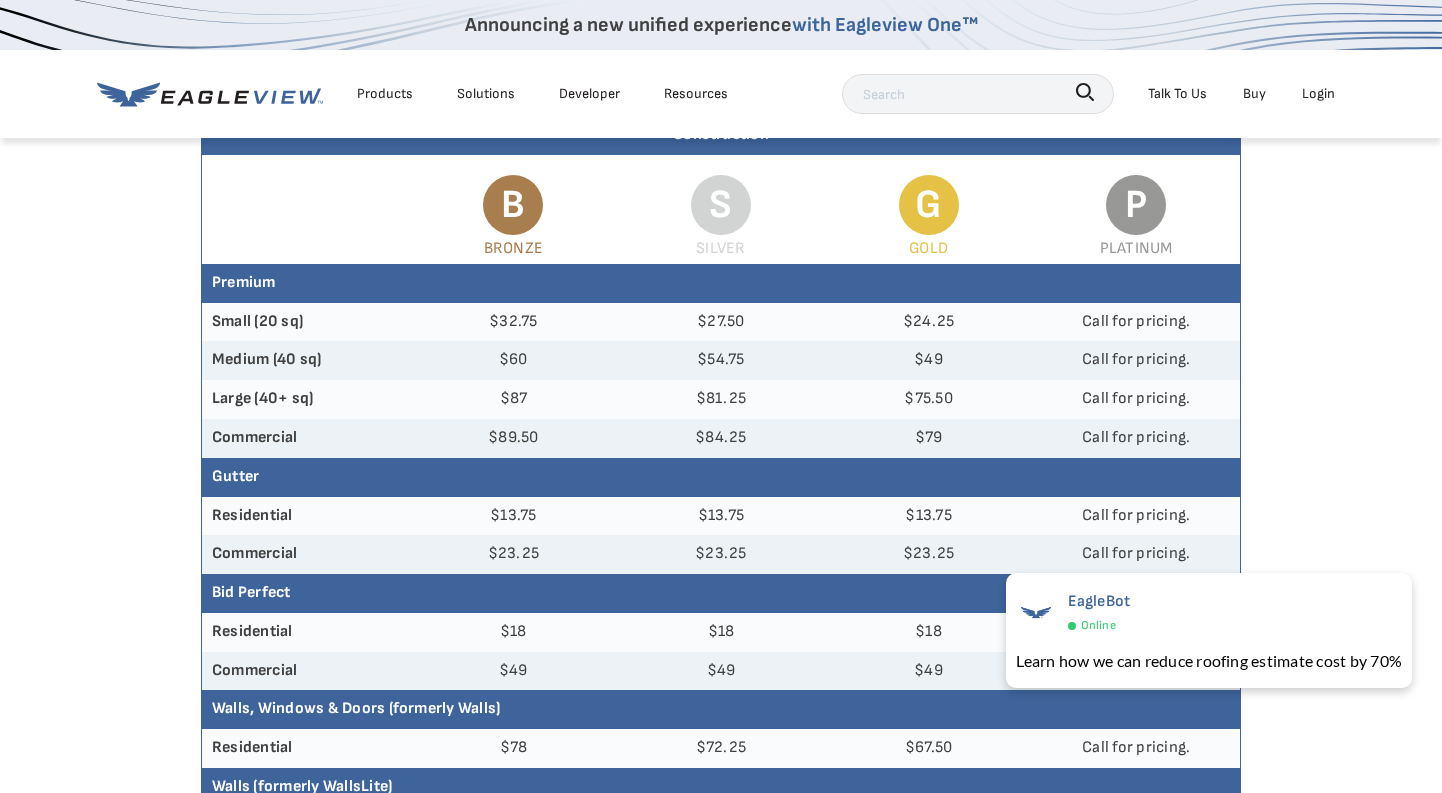 click on "Need an Account?
Sign up to order reports. Get Started.
Create an Account
Construction
B   Bronze
S   Silver
G   Gold
P   Platinum
Premium
Small (20 sq)
$32.75
$27.50
$24.25
Call for pricing.
Medium (40 sq)
$60
$54.75
$49
Call for pricing.
Large (40+ sq)
$87
$81.25
$75.50
Call for pricing.
Commercial
$89.50 $84.25 $79 $18" at bounding box center (721, 752) 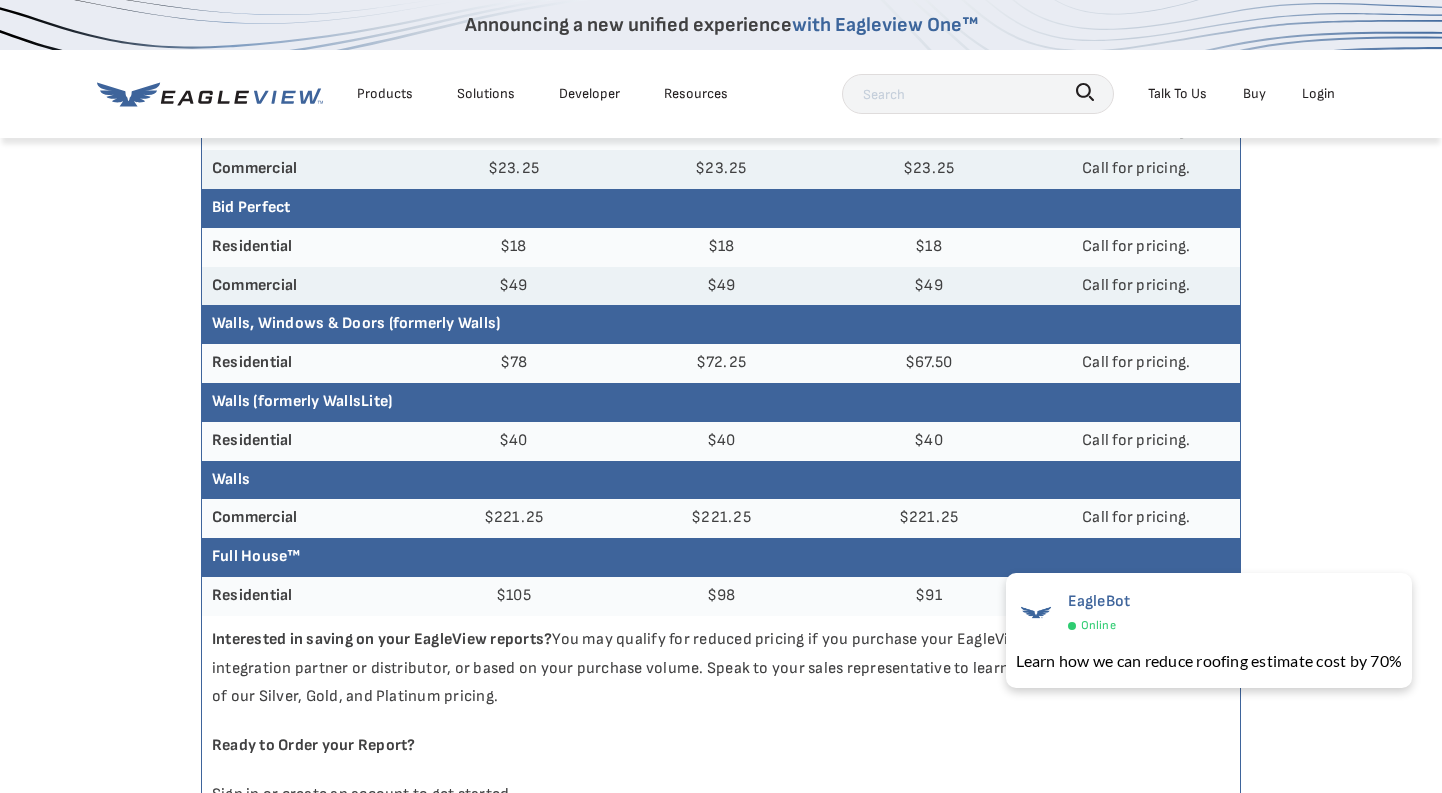 scroll, scrollTop: 0, scrollLeft: 0, axis: both 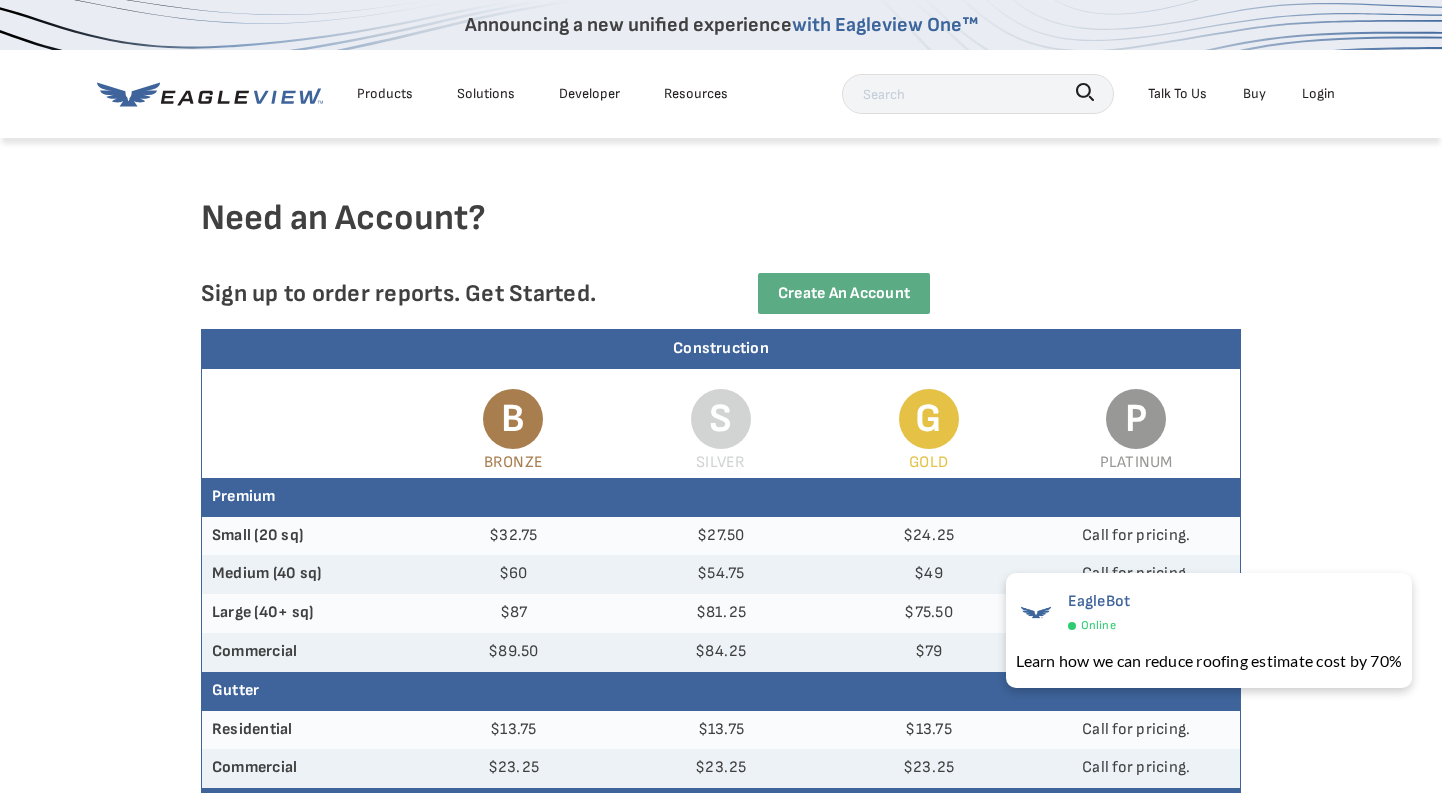 click on "Login" at bounding box center [1318, 93] 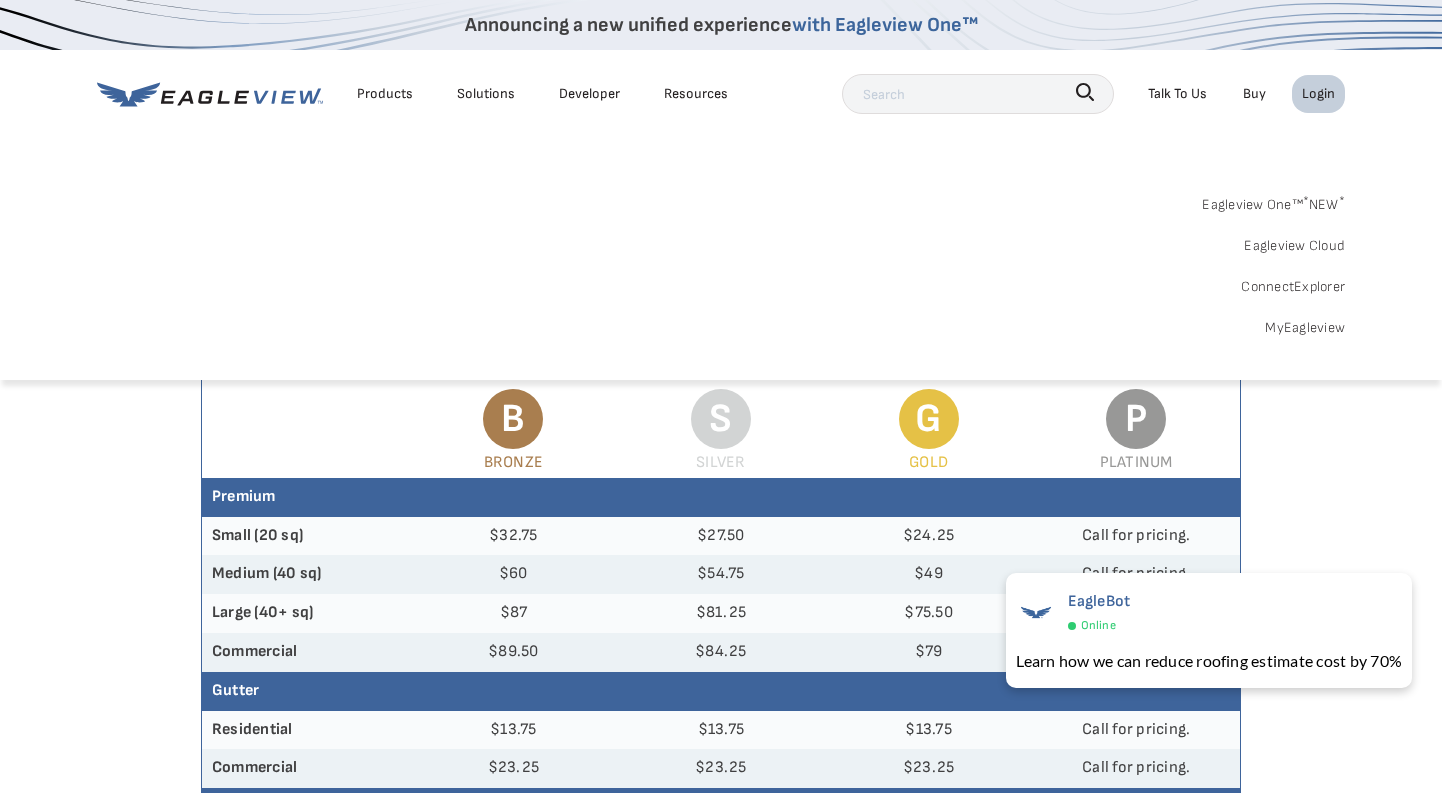 click on "MyEagleview" at bounding box center [1305, 327] 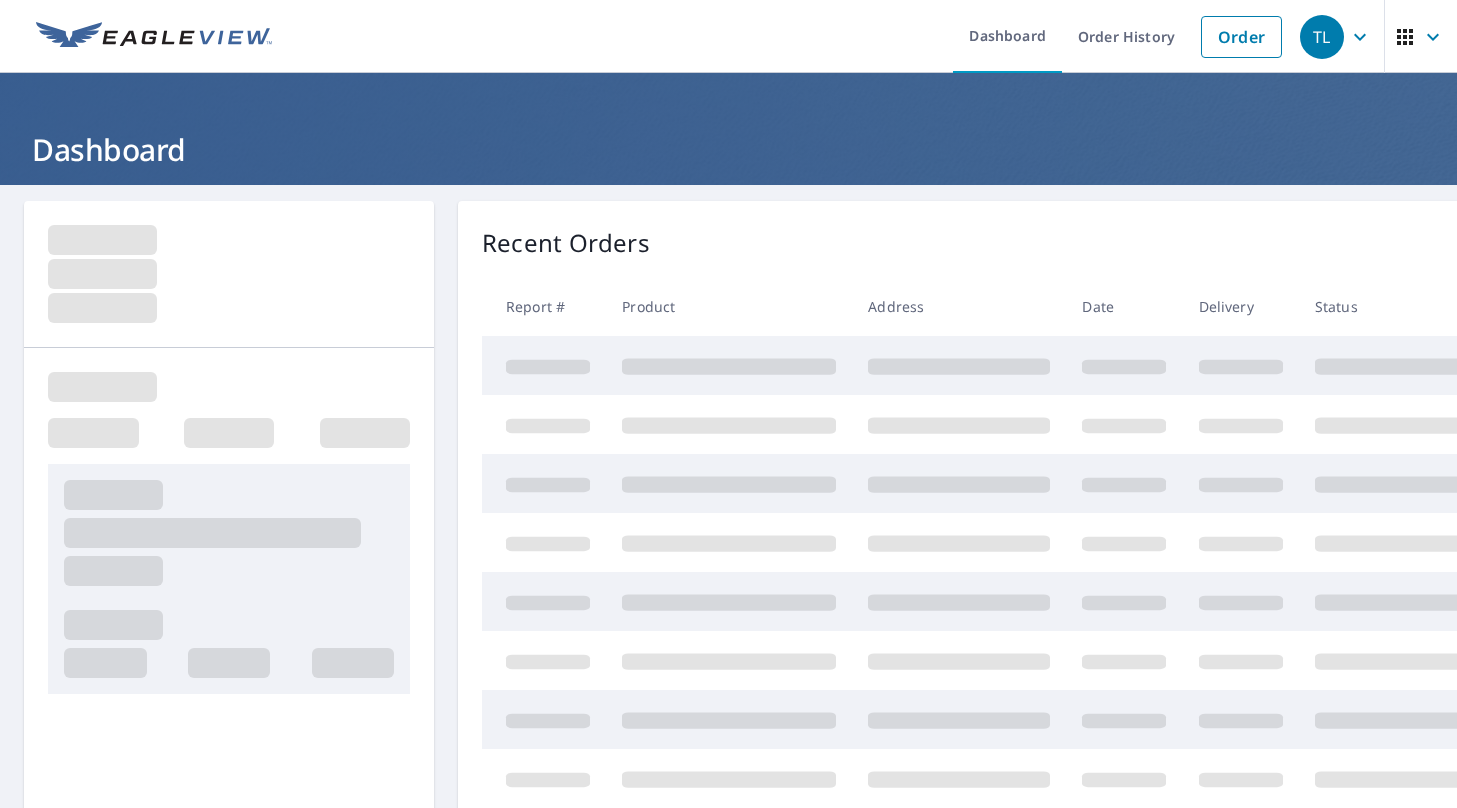 scroll, scrollTop: 0, scrollLeft: 0, axis: both 